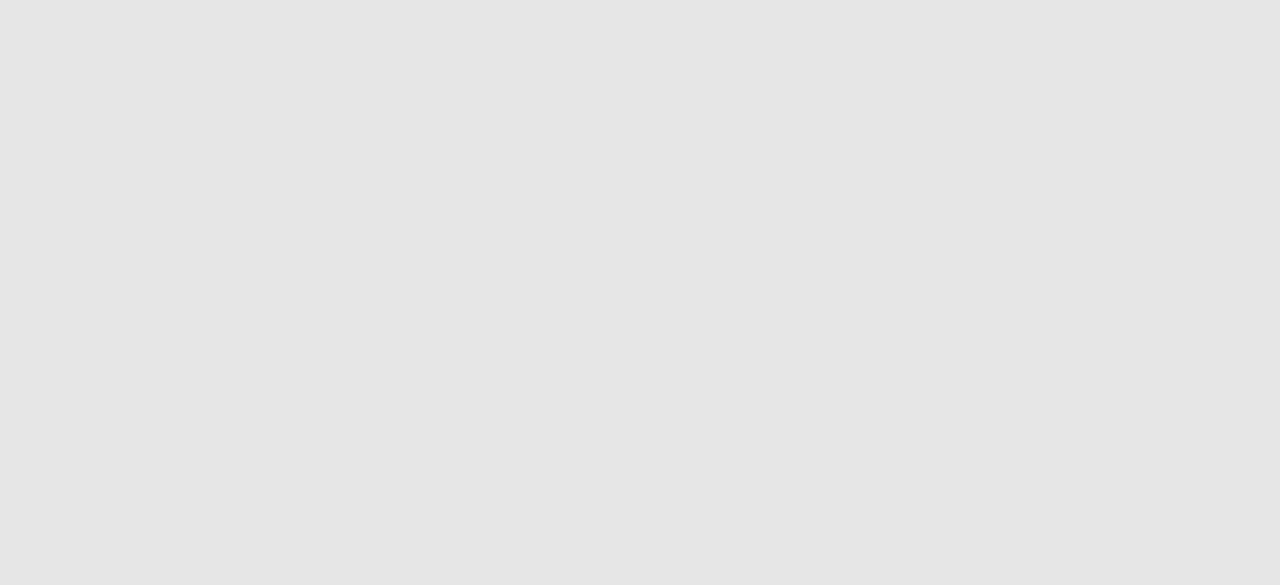 scroll, scrollTop: 0, scrollLeft: 0, axis: both 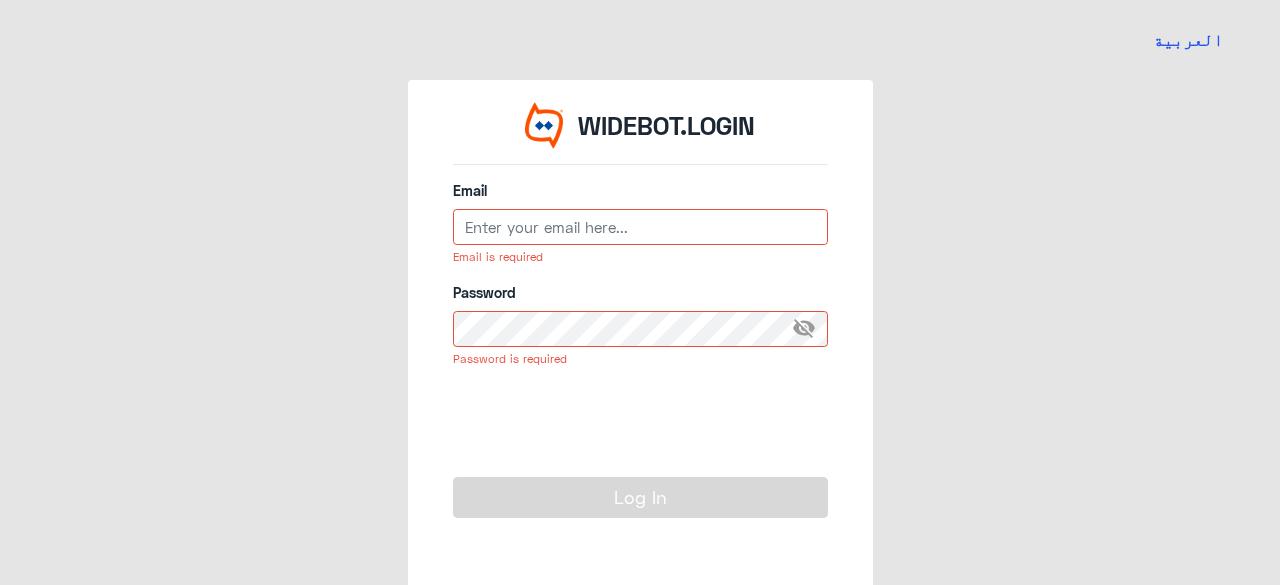 type on "[EMAIL_ADDRESS][DOMAIN_NAME]" 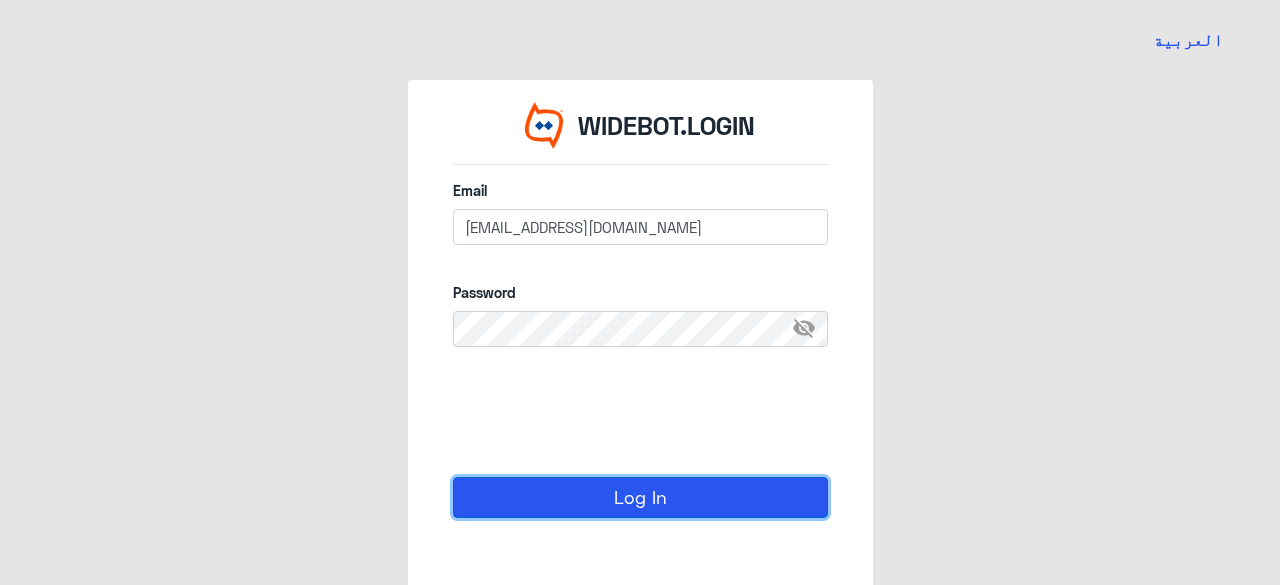 click on "Log In" 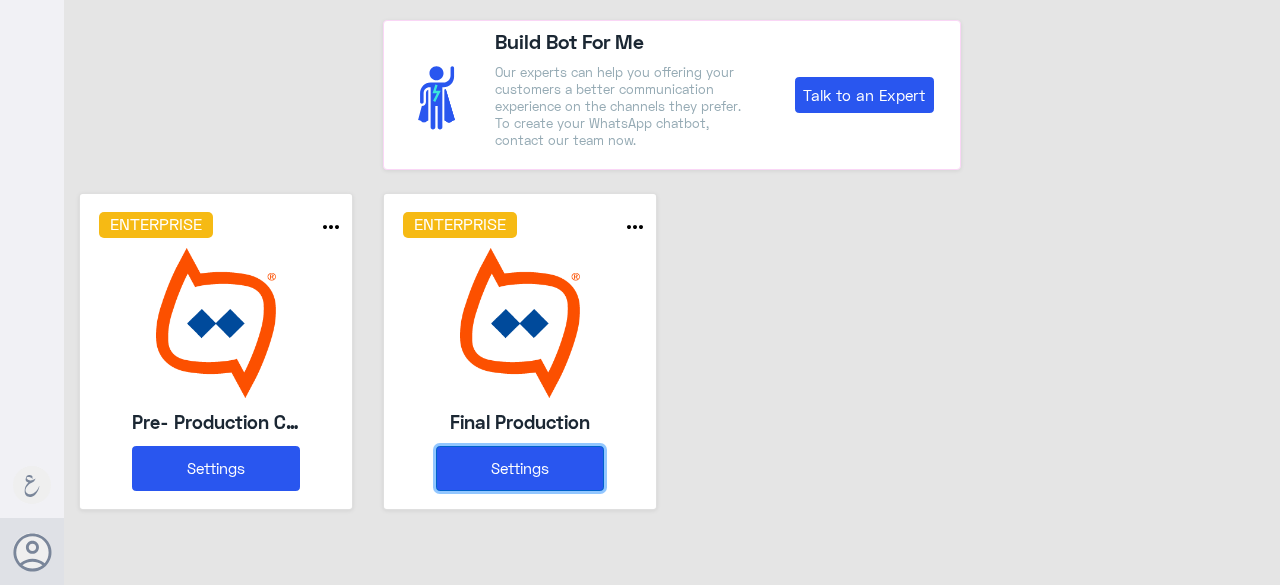 click on "Settings" at bounding box center [520, 468] 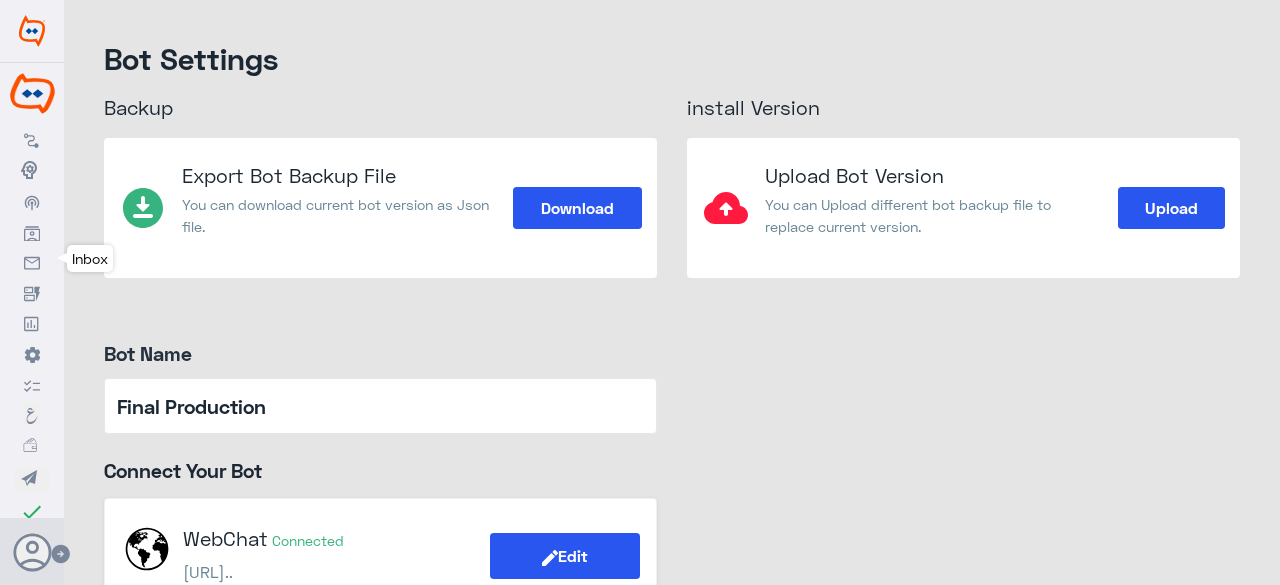 click on "Inbox" at bounding box center (32, 262) 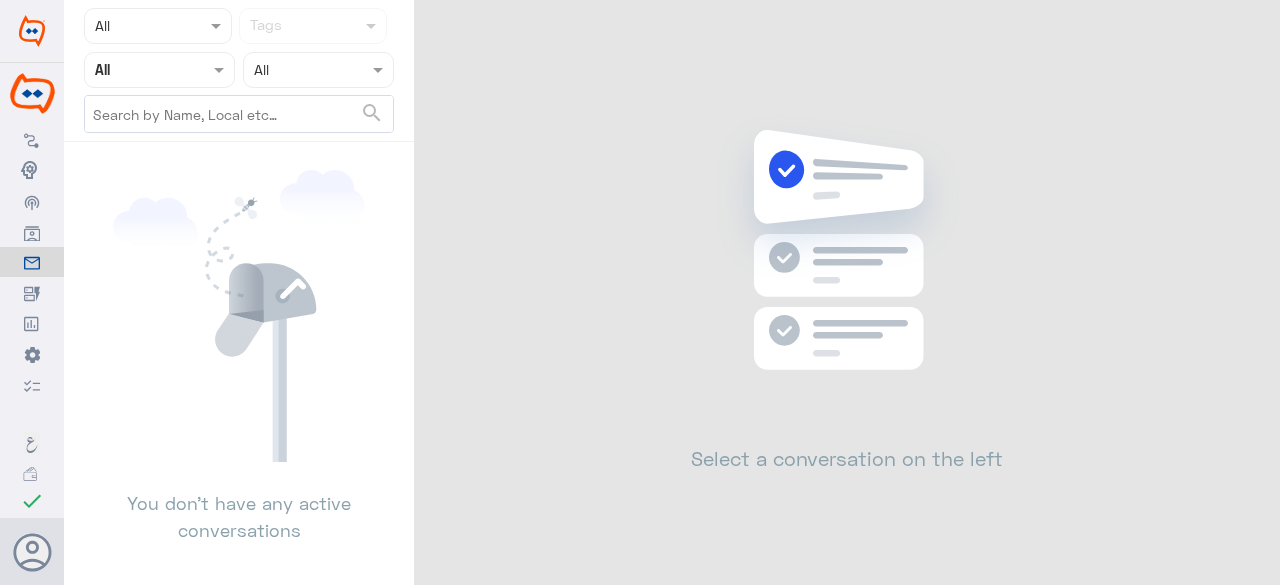 click 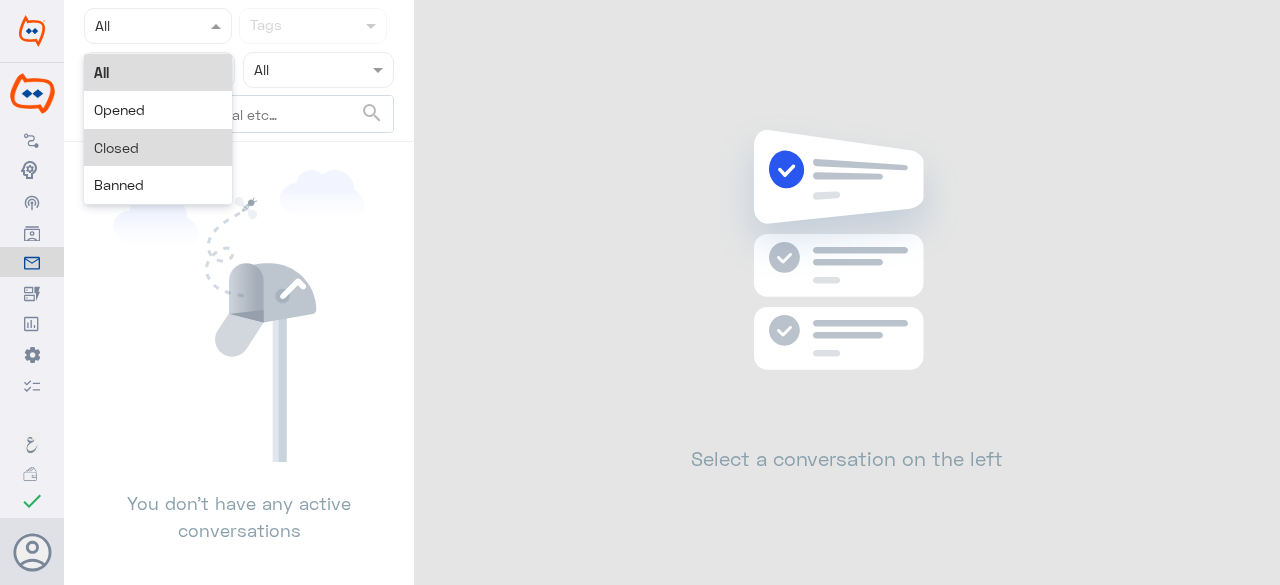 click 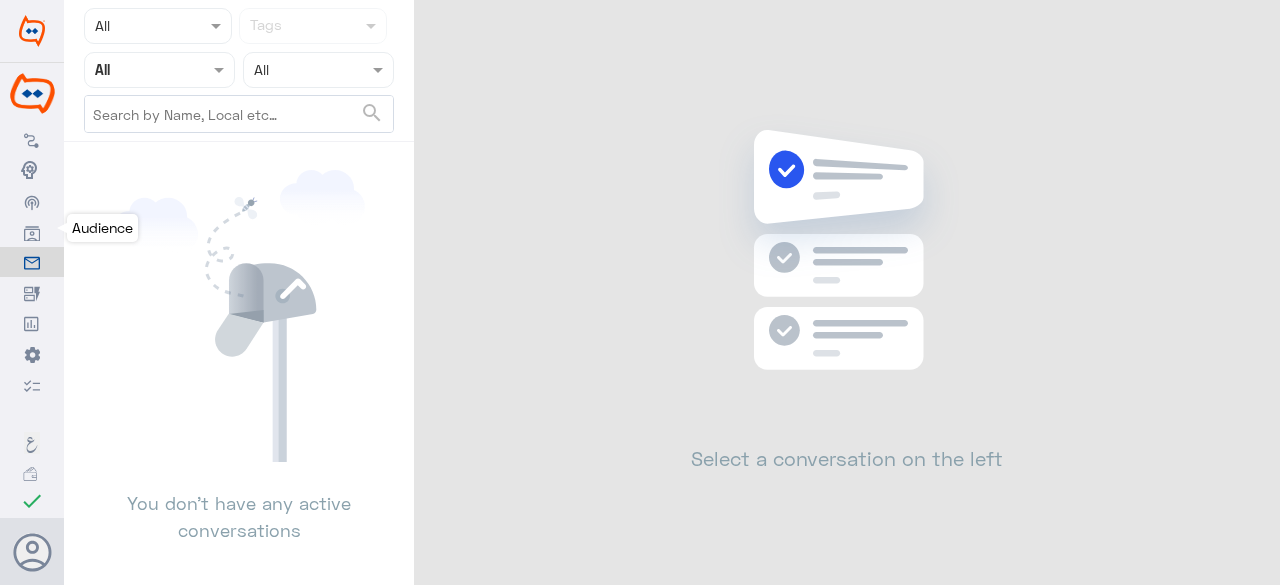 click 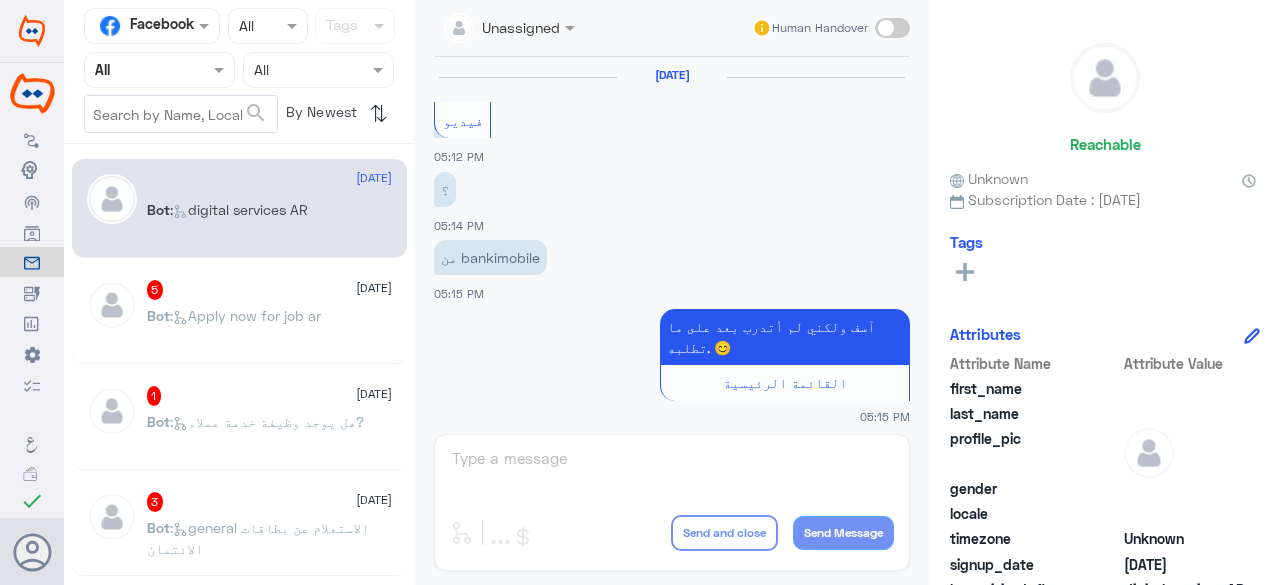 scroll, scrollTop: 0, scrollLeft: 0, axis: both 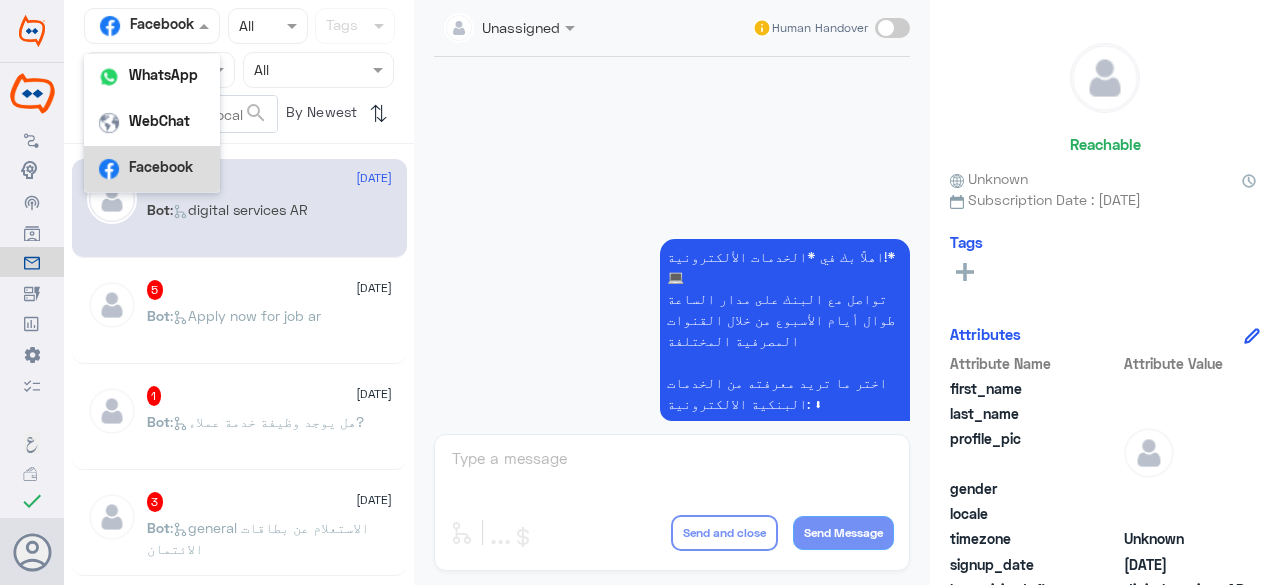 click 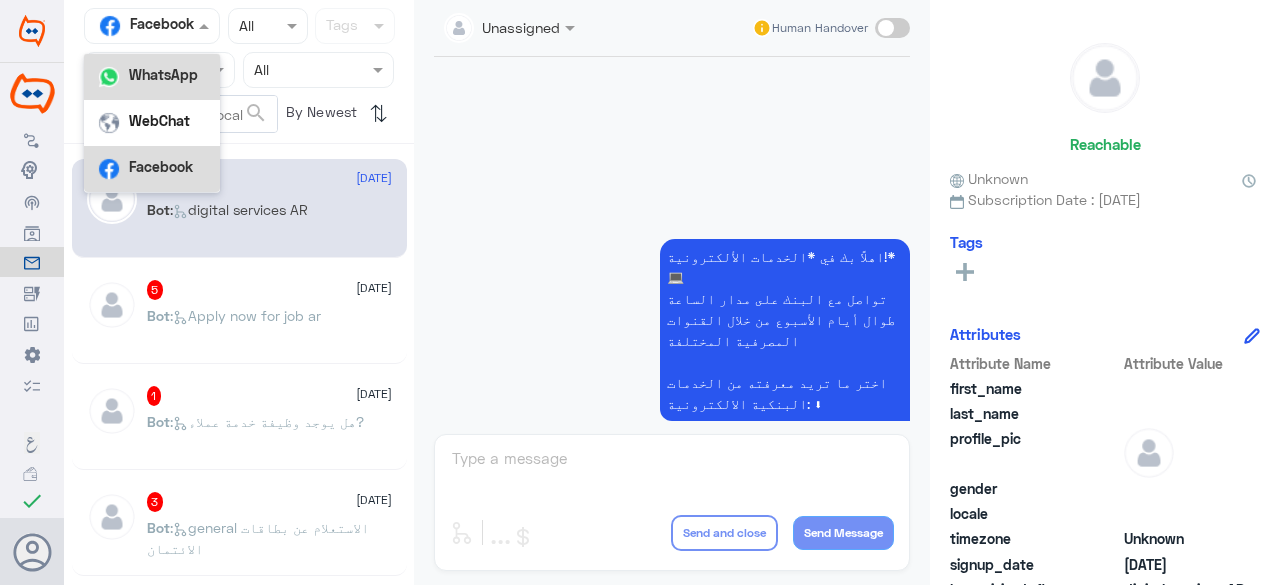 click on "WhatsApp" at bounding box center (152, 77) 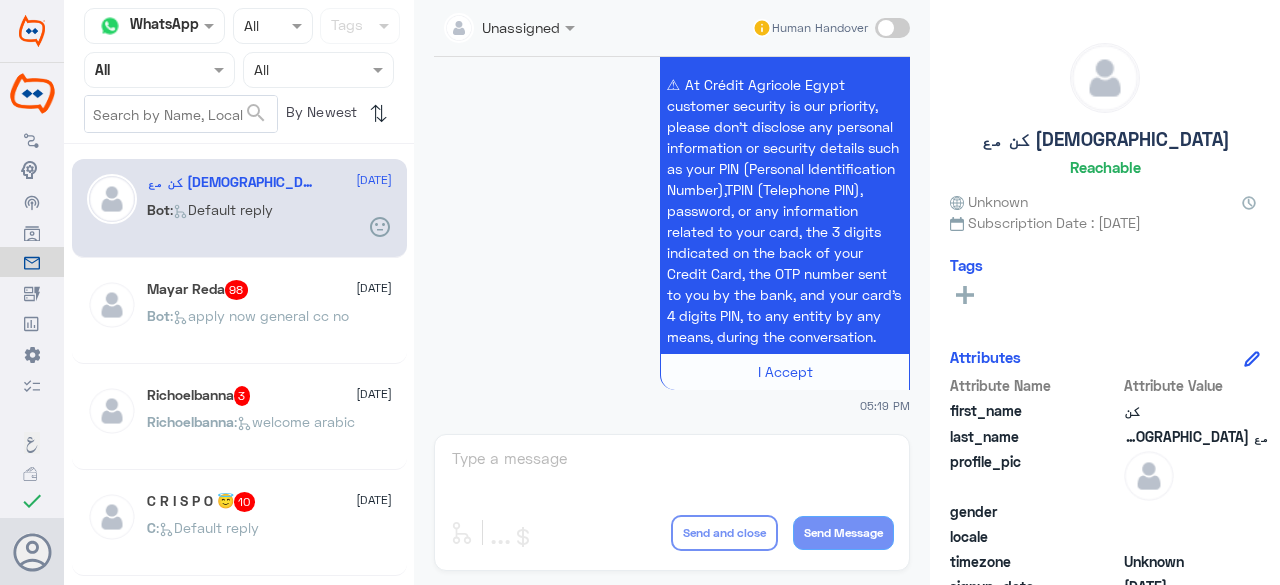 scroll, scrollTop: 1761, scrollLeft: 0, axis: vertical 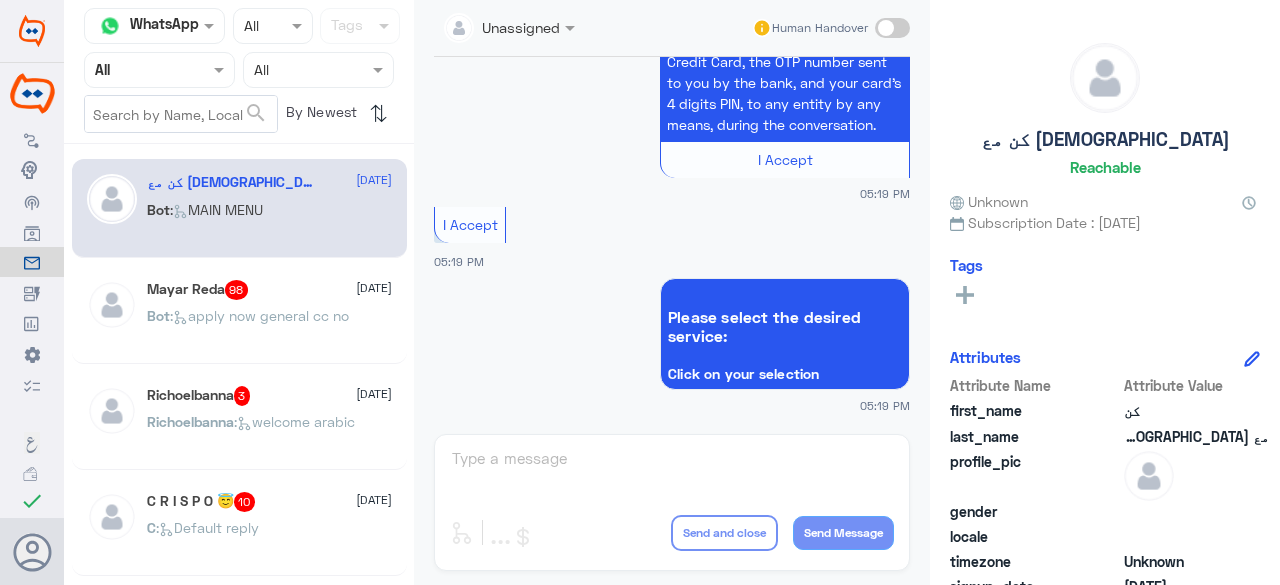 click on ":   apply now general cc no" 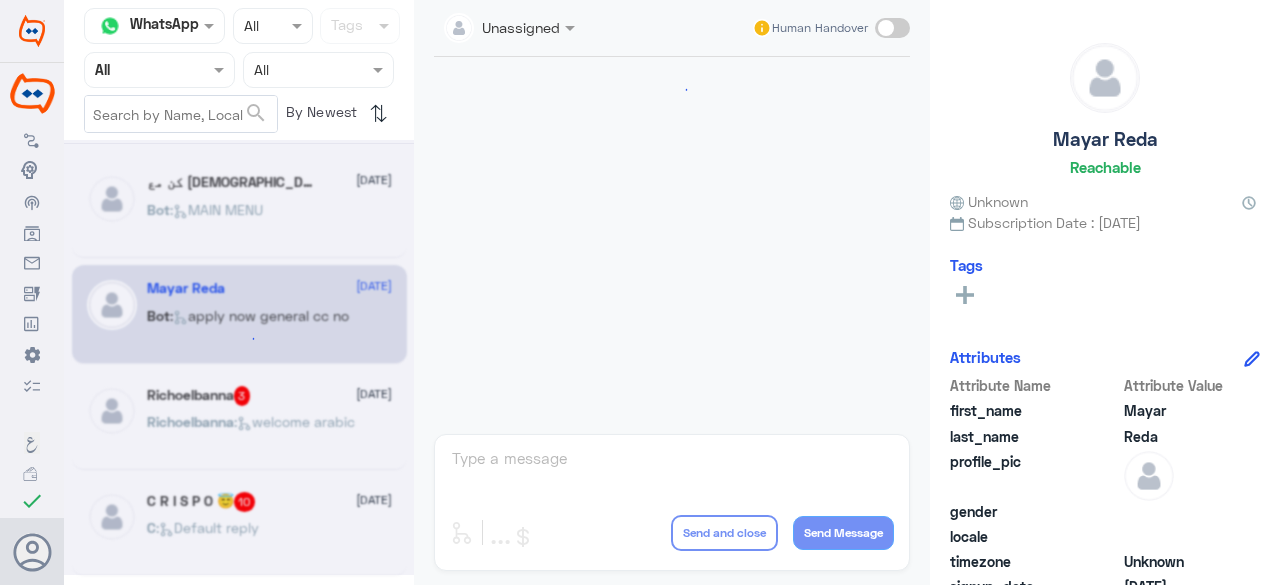scroll, scrollTop: 799, scrollLeft: 0, axis: vertical 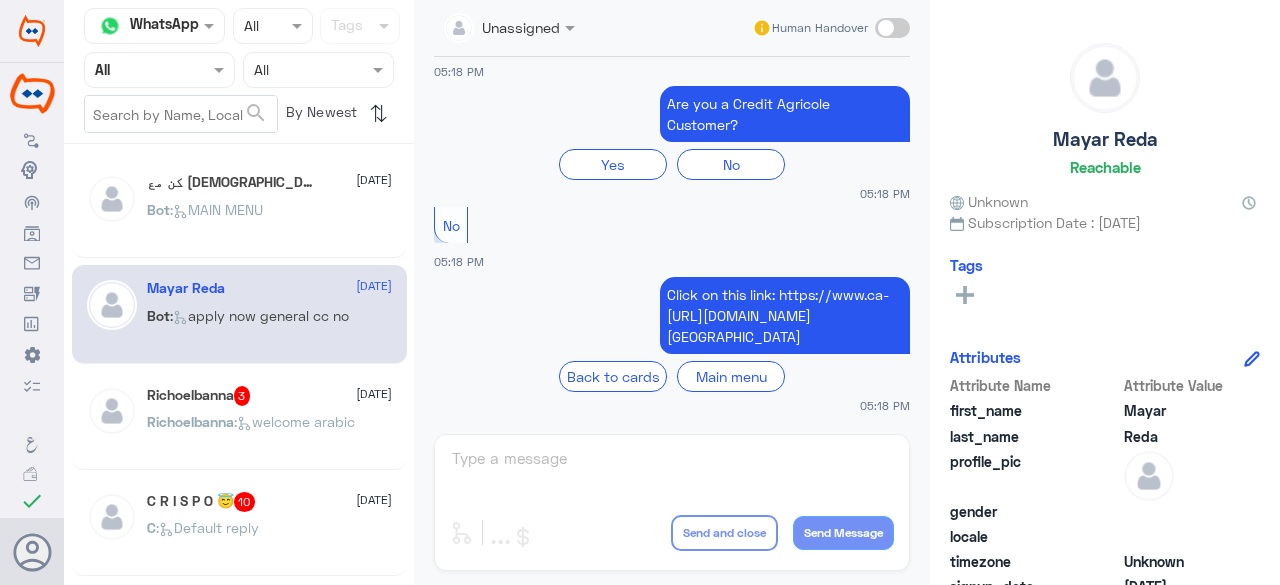 click on "No" 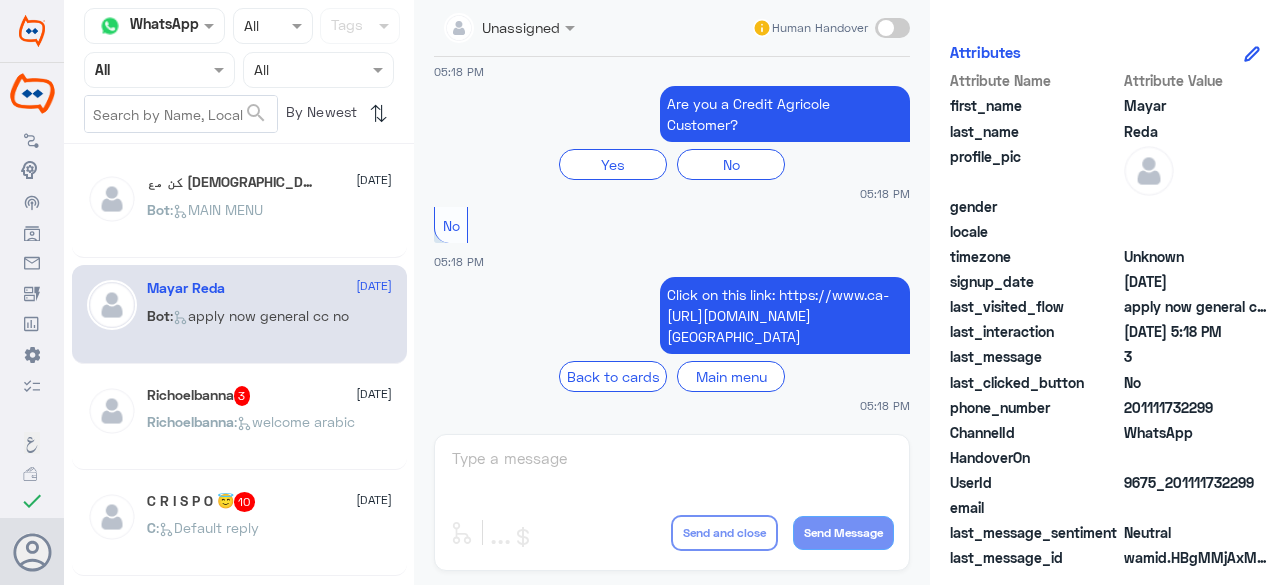 scroll, scrollTop: 306, scrollLeft: 0, axis: vertical 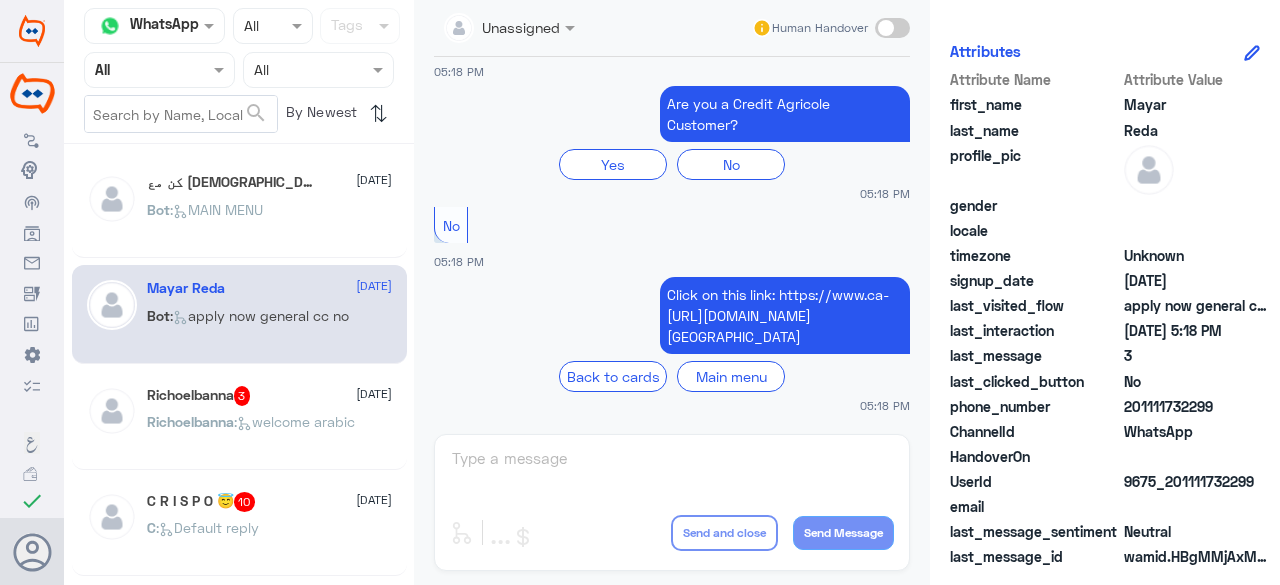 click on "No" 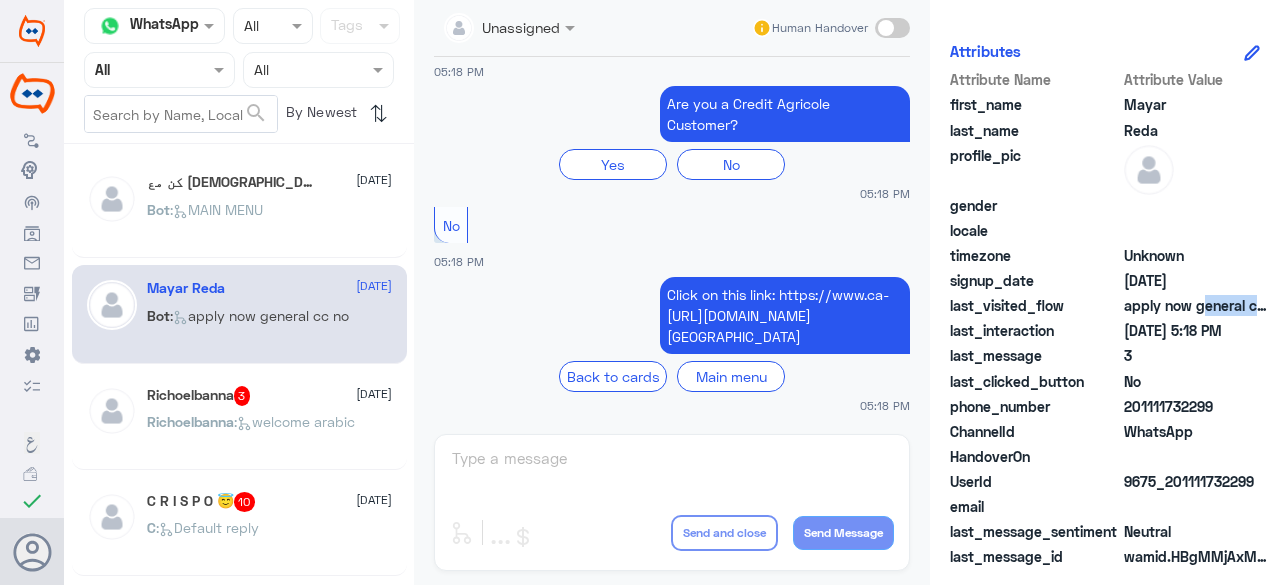 click on "apply now general cc no" 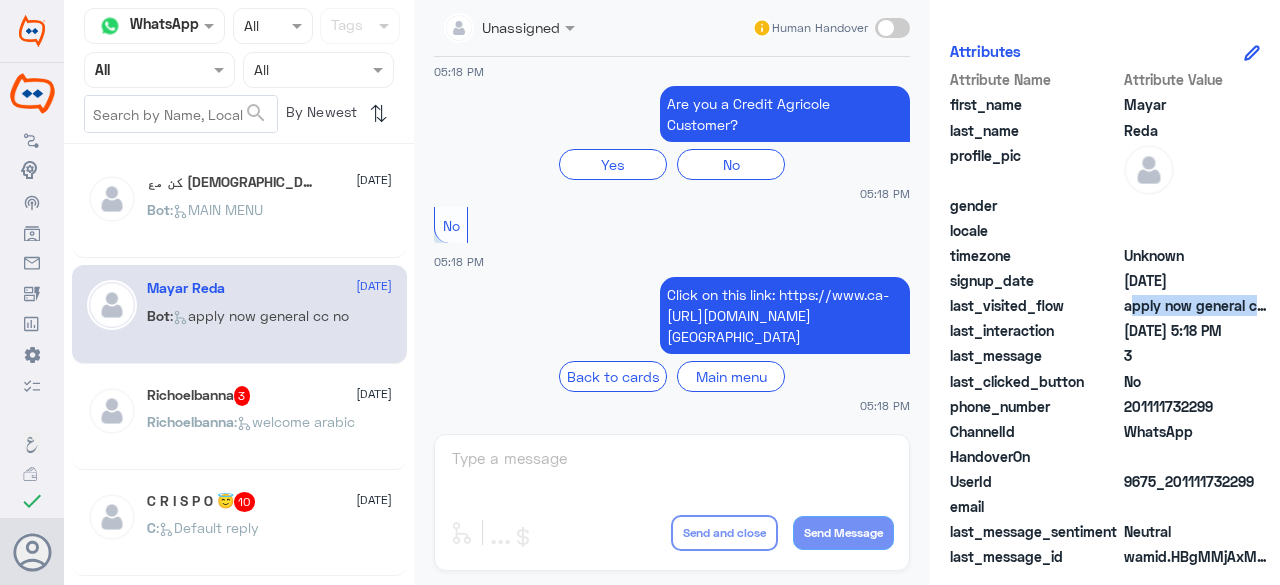click on "apply now general cc no" 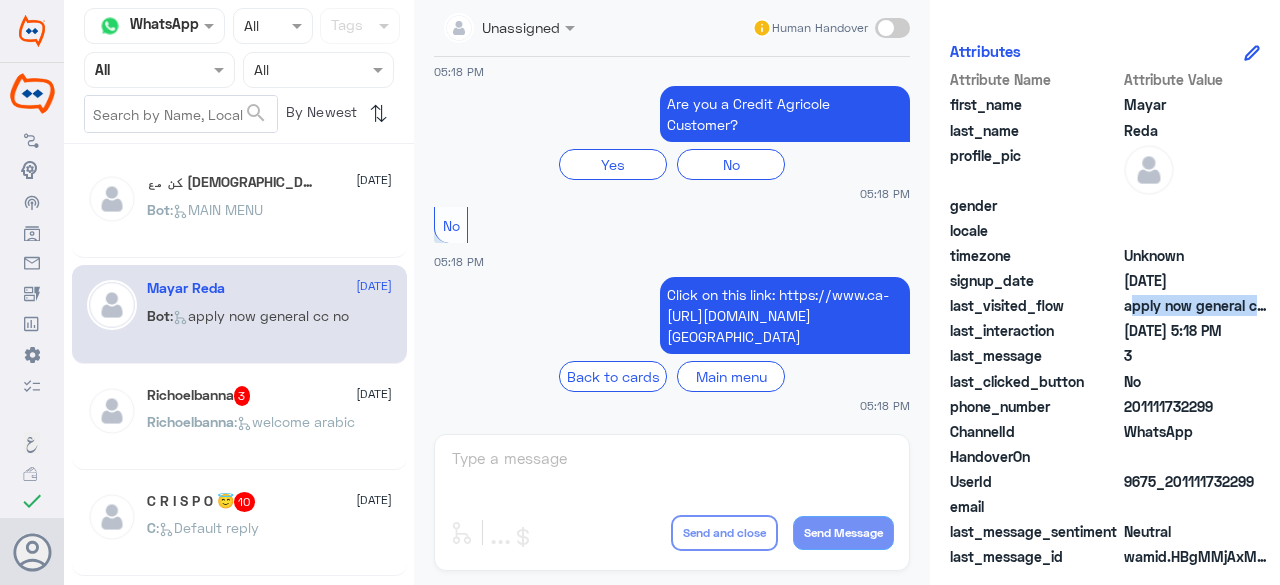 copy on "apply now general cc no" 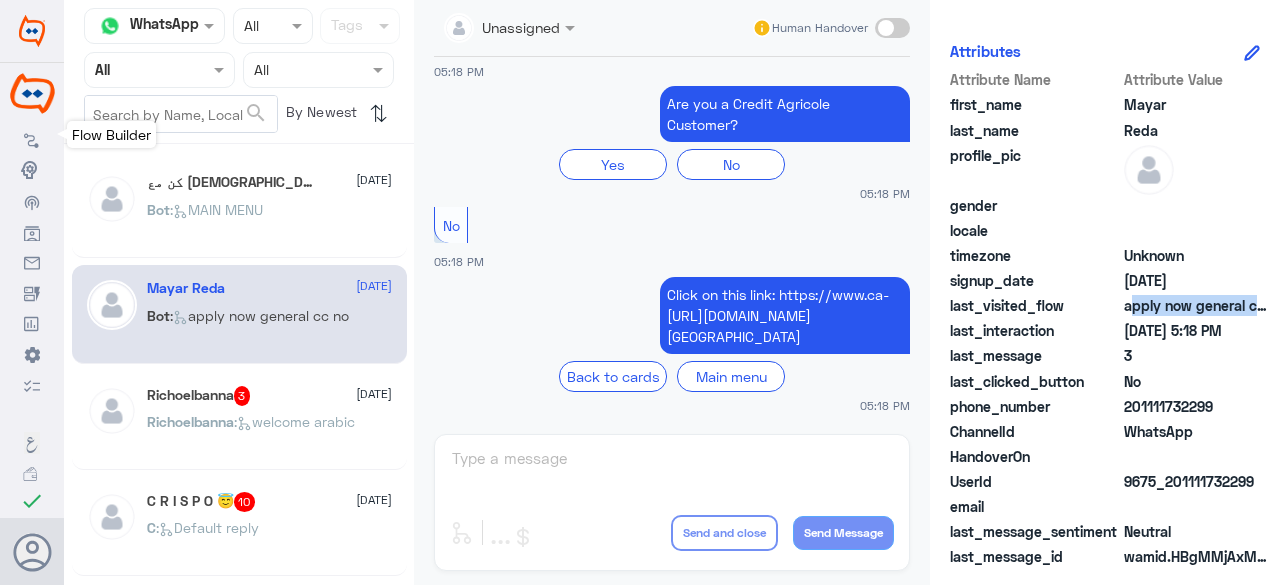 click 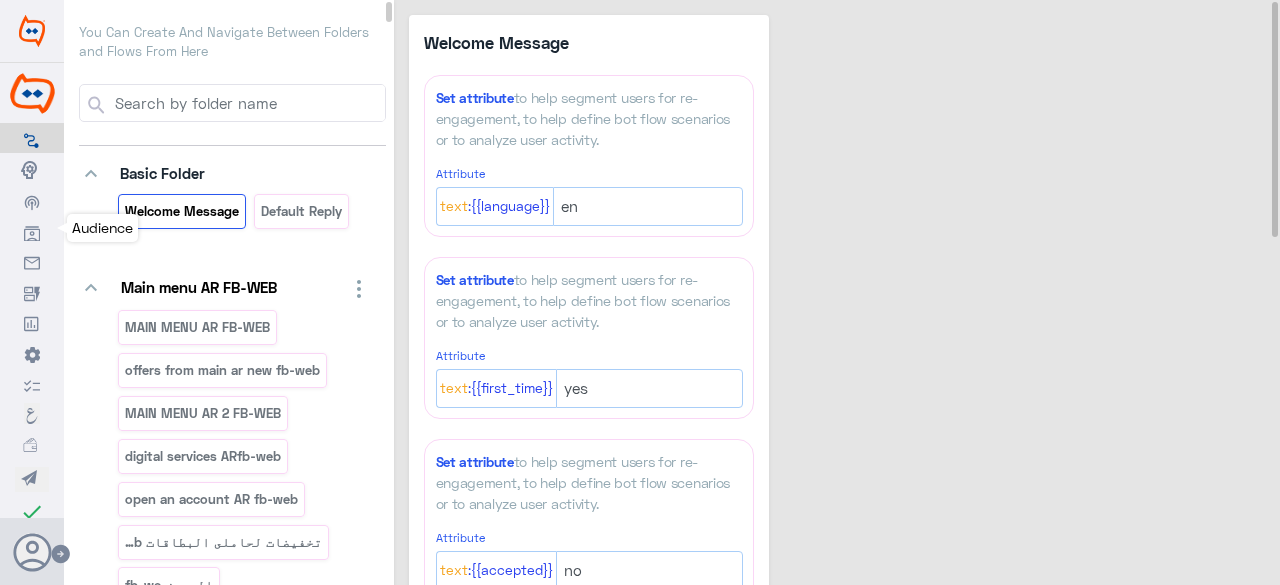 click 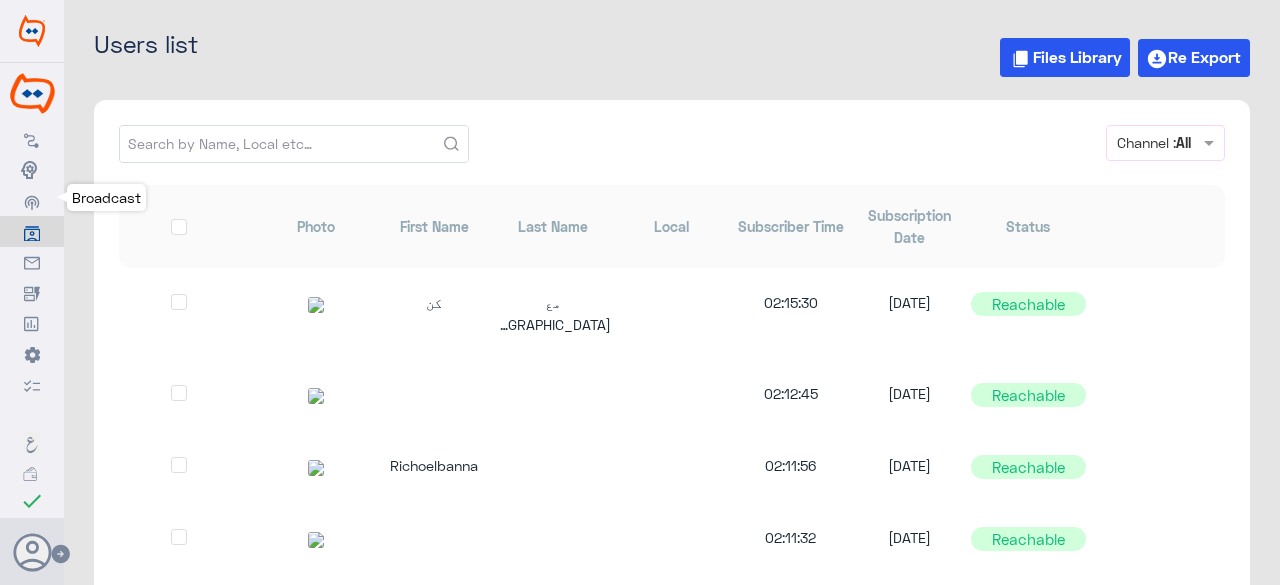 click 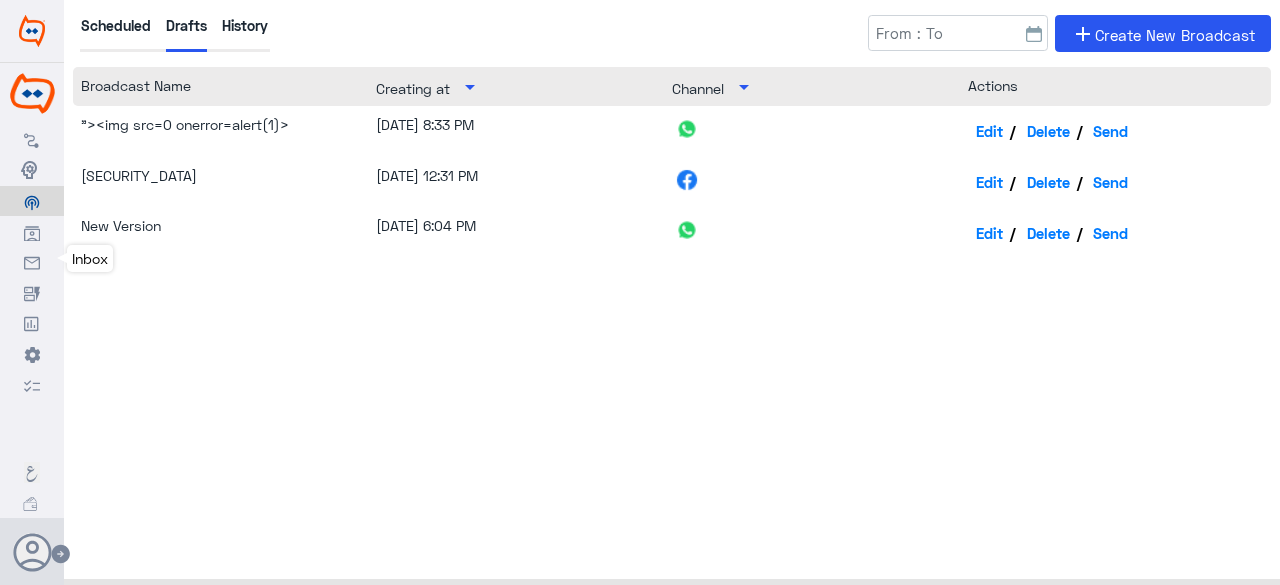 click on "Inbox" at bounding box center [32, 262] 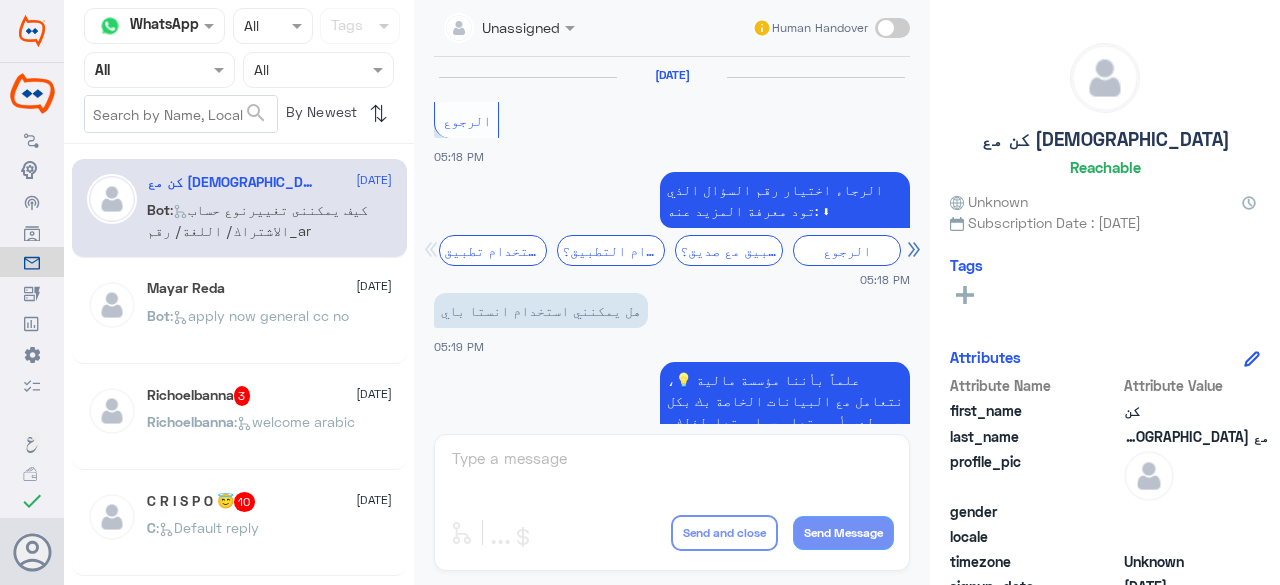 scroll, scrollTop: 1618, scrollLeft: 0, axis: vertical 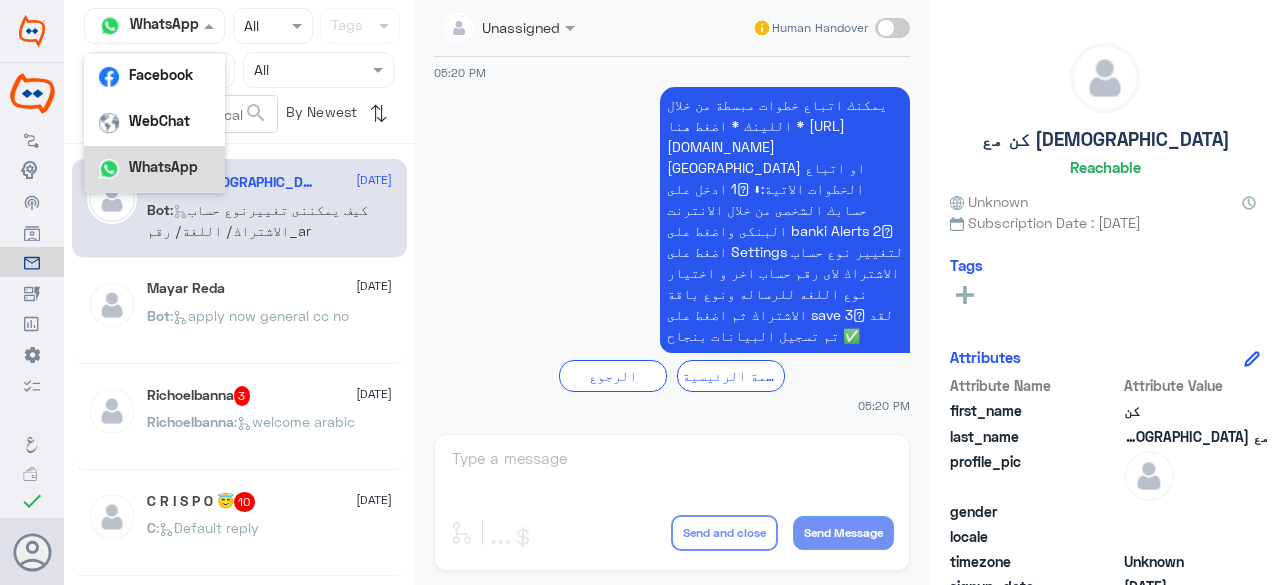 click 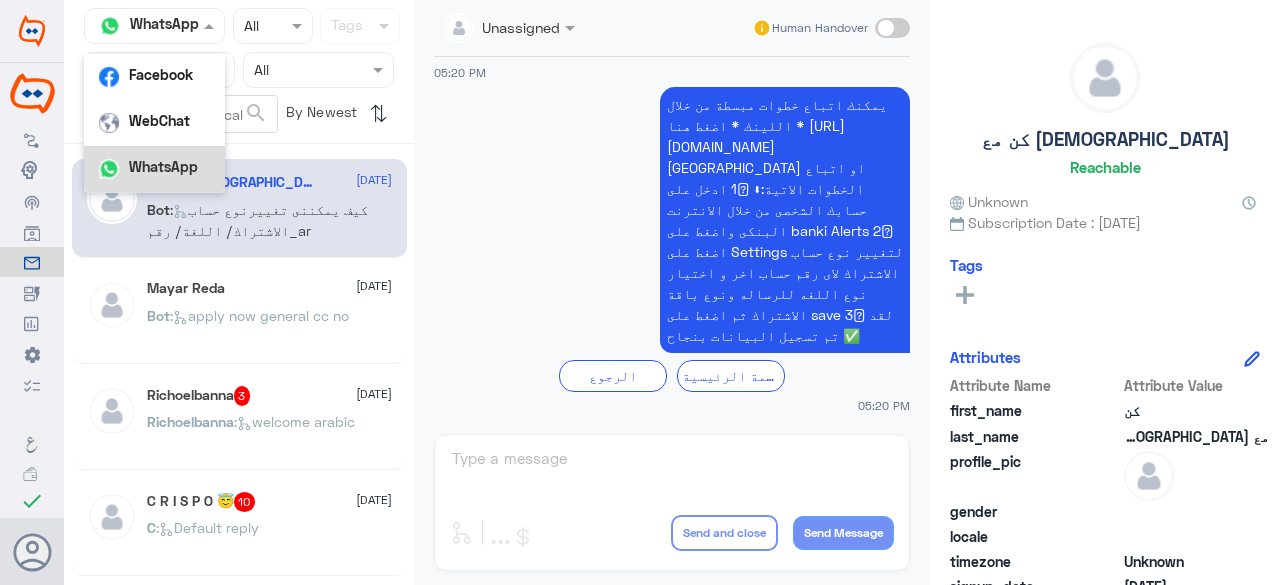 click on "WhatsApp" at bounding box center [154, 169] 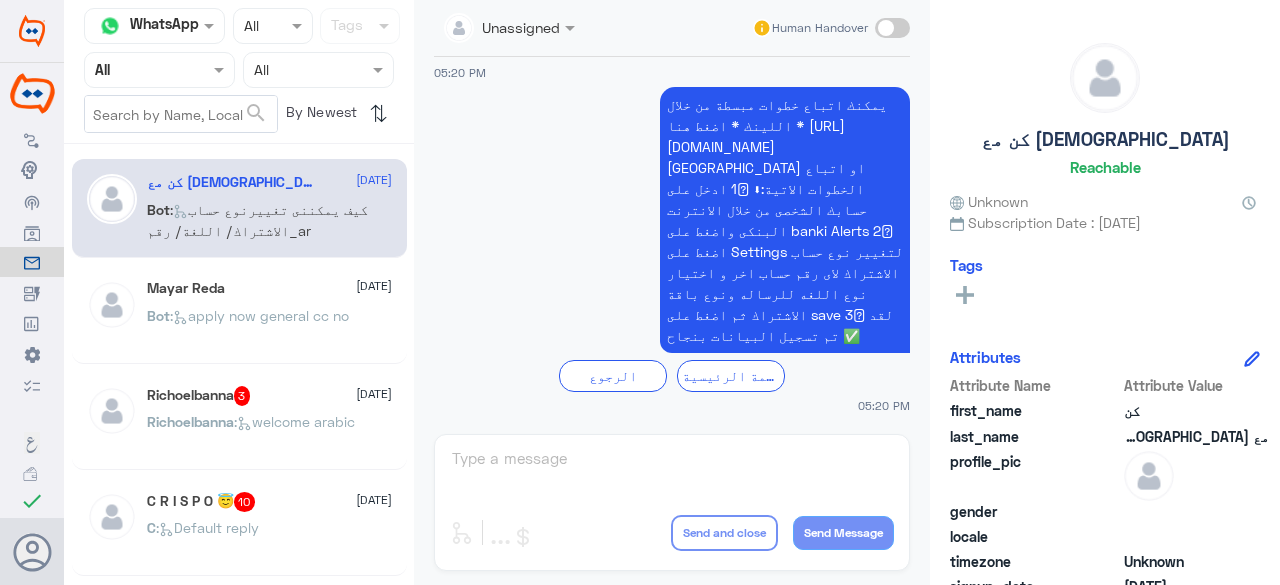 click on "Mayar Reda  7 July Bot :   apply now general cc no" 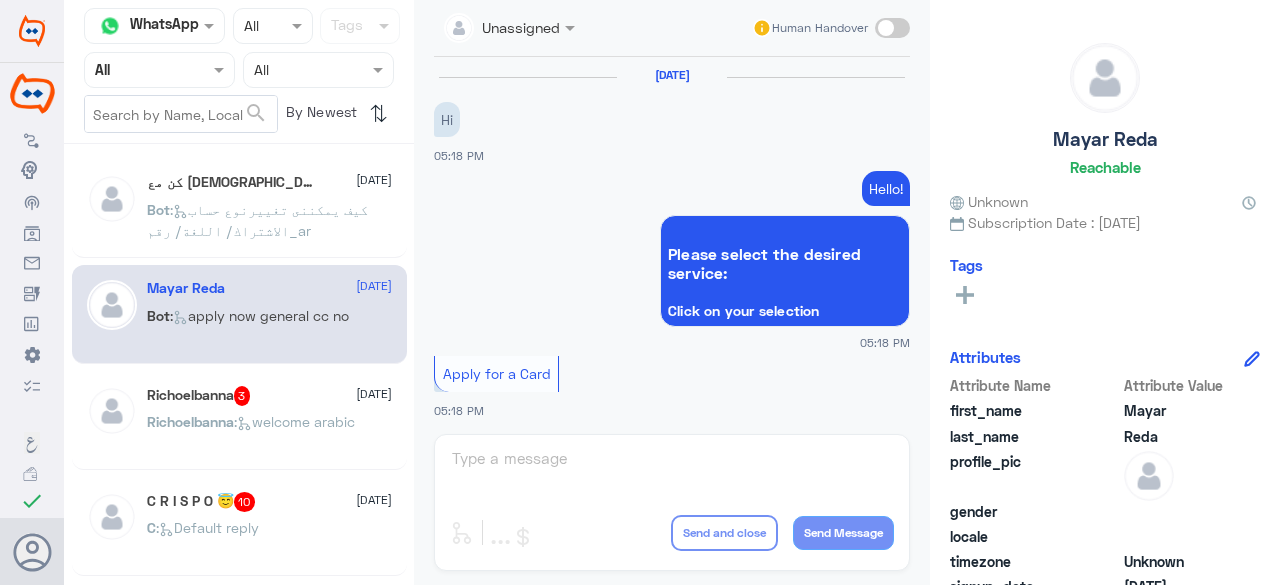 scroll, scrollTop: 799, scrollLeft: 0, axis: vertical 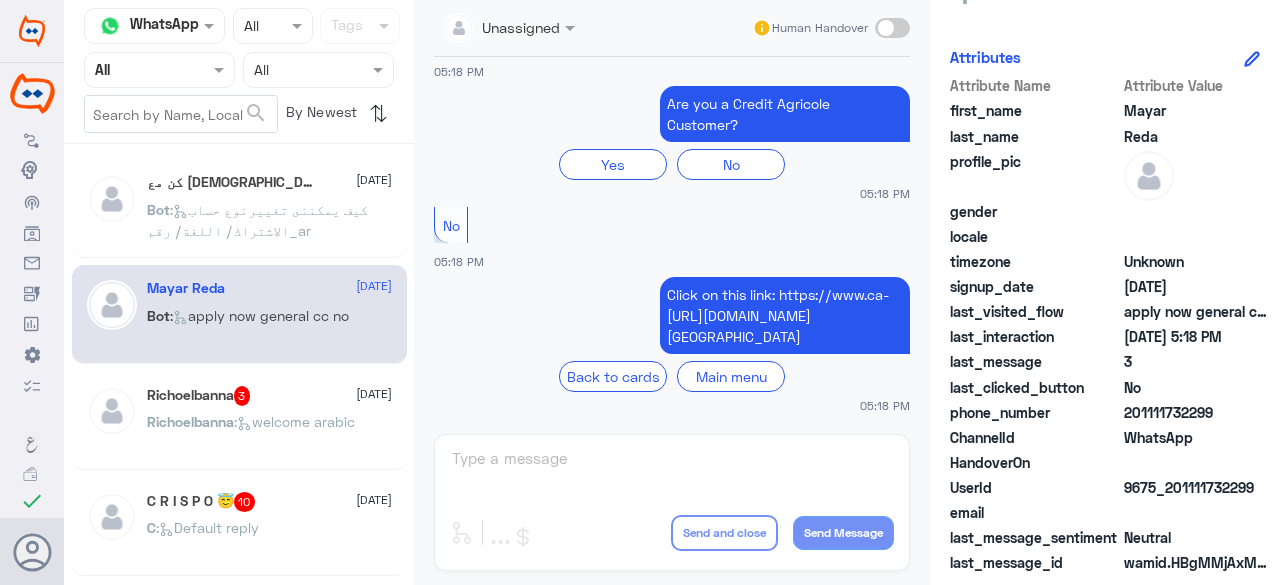 click on "apply now general cc no" 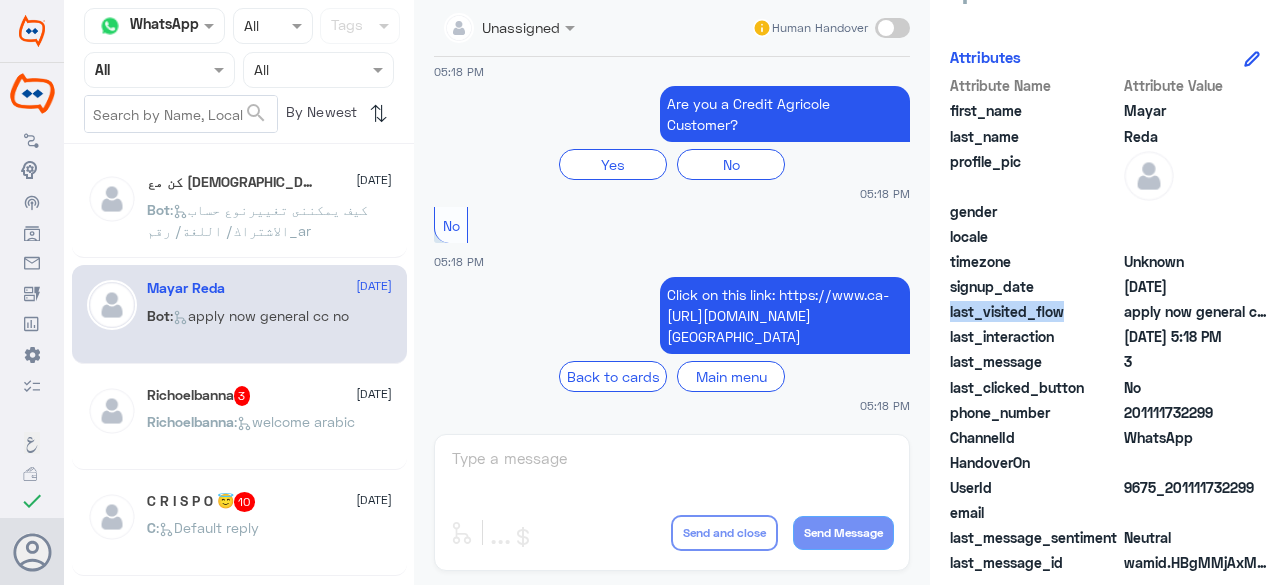 click on "last_visited_flow" 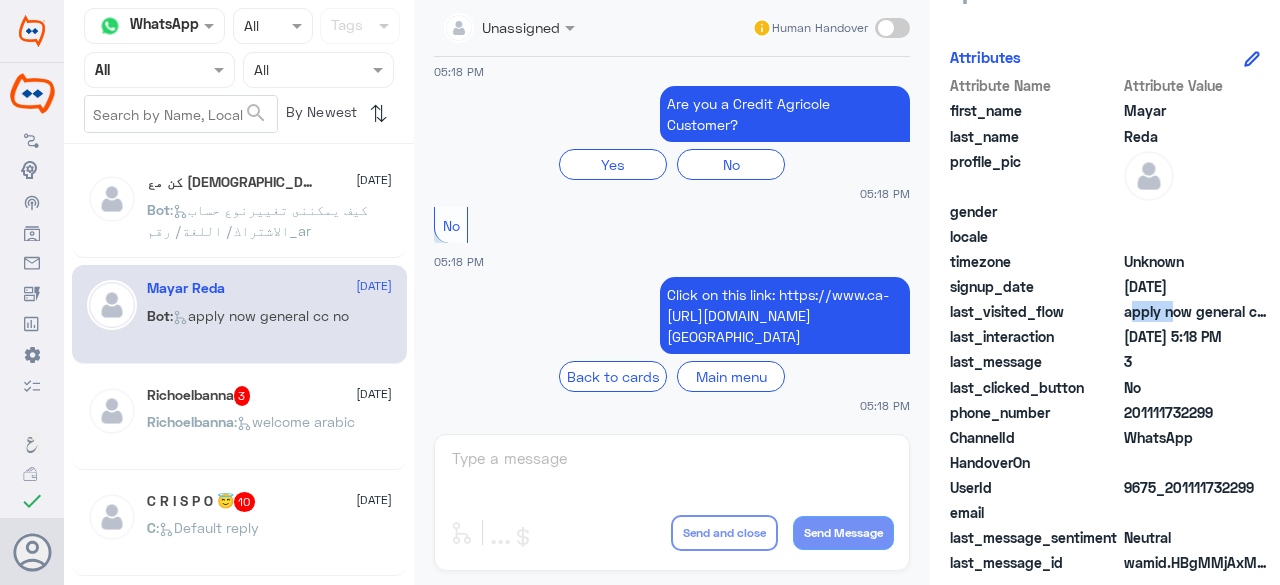 click on "apply now general cc no" 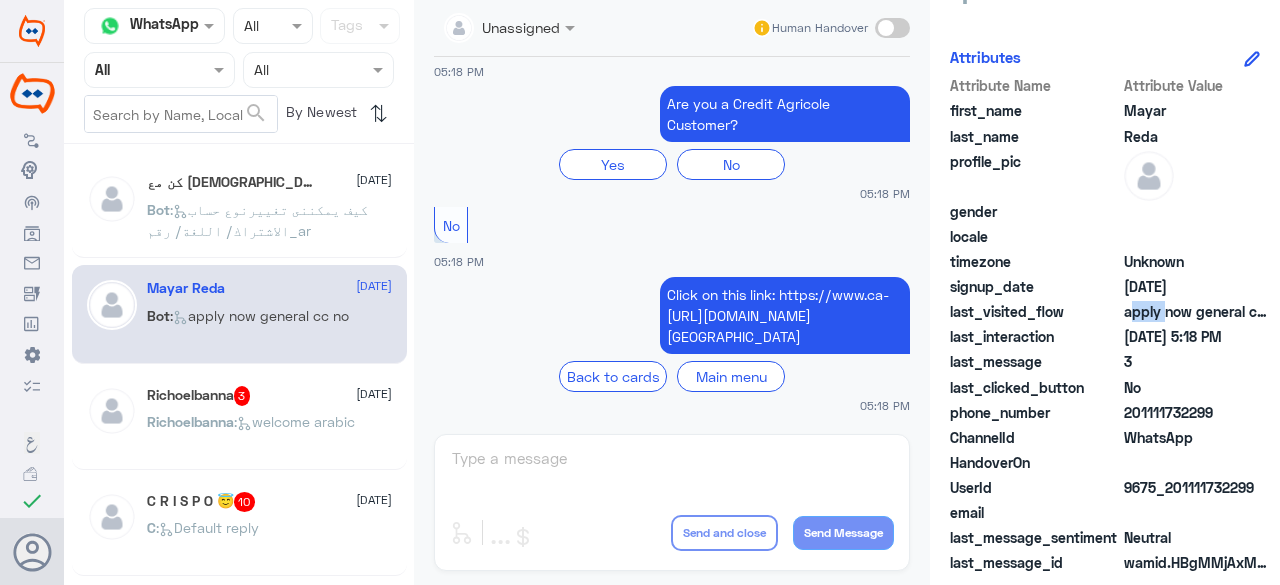 click on "apply now general cc no" 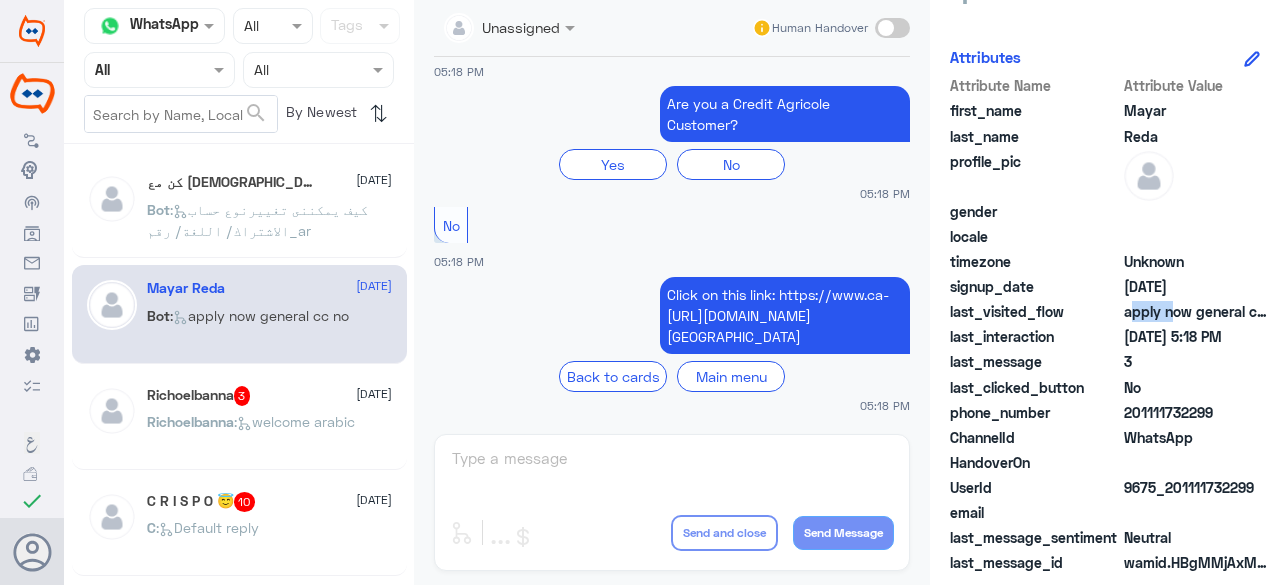 click on "apply now general cc no" 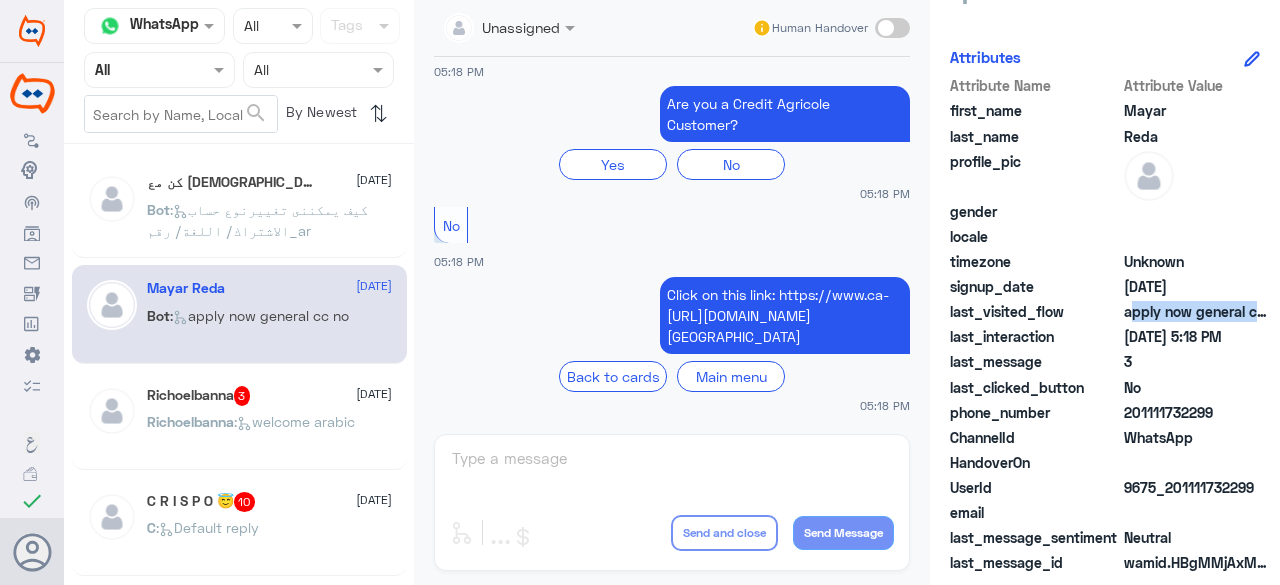 click on "apply now general cc no" 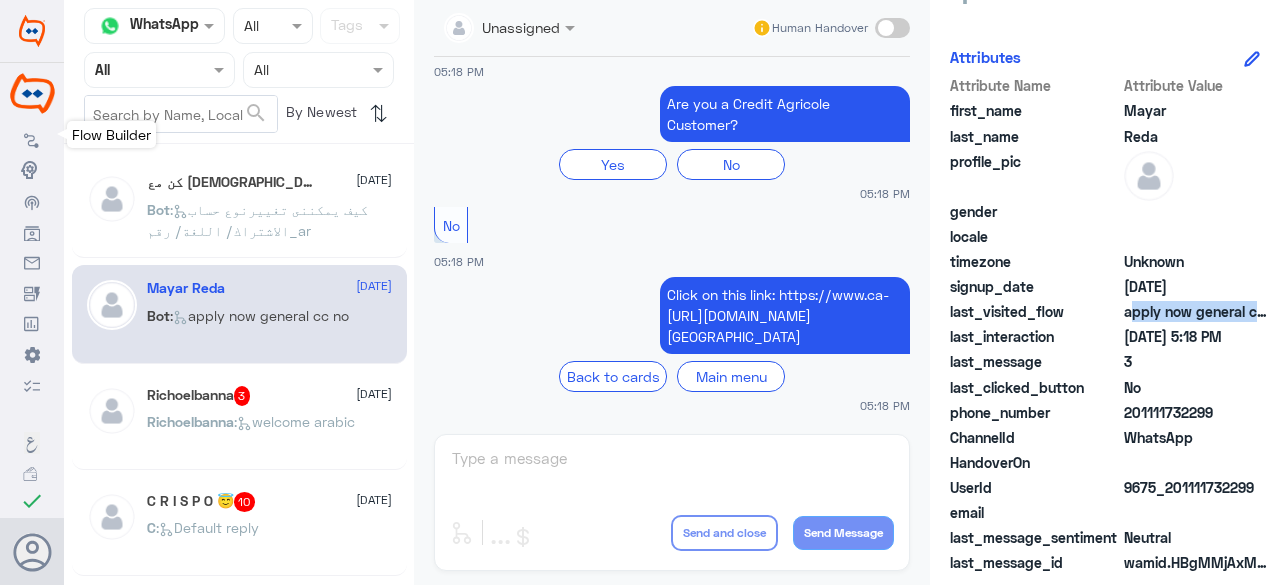 click on "Flow Builder" at bounding box center (32, 138) 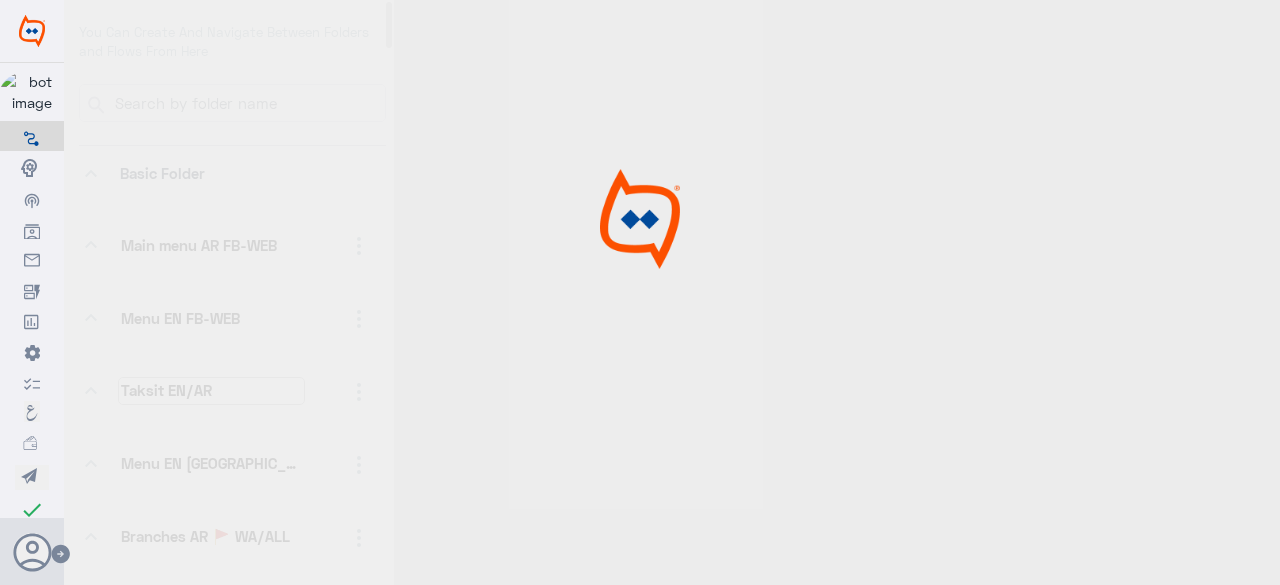 scroll, scrollTop: 0, scrollLeft: 0, axis: both 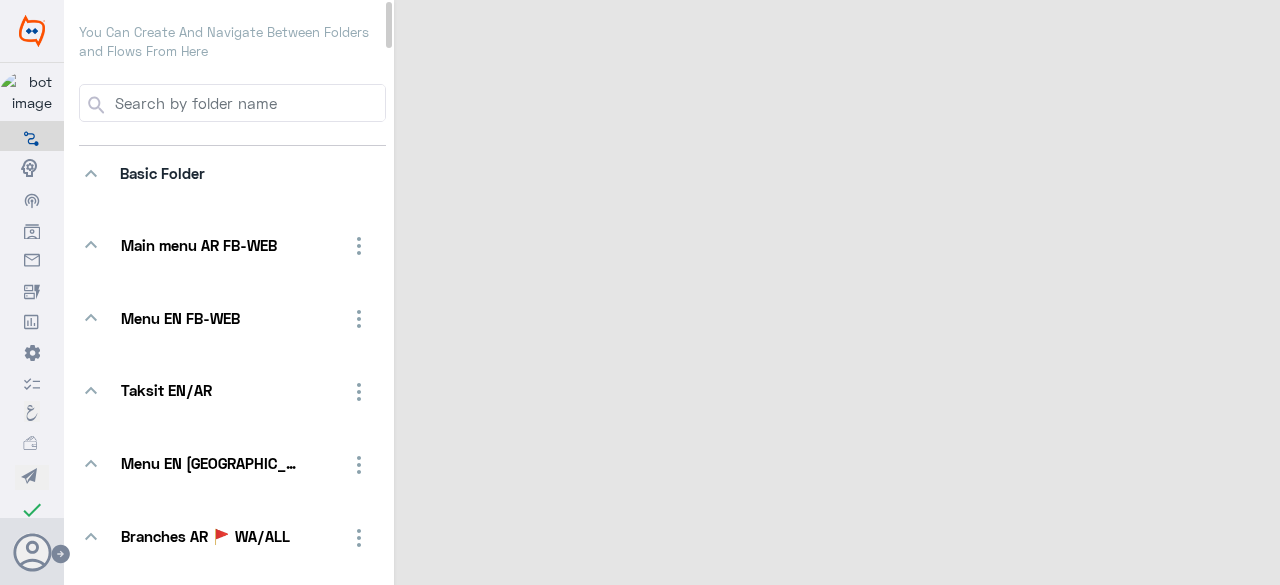 click on "You Can Create And Navigate Between Folders and Flows From Here" at bounding box center (232, 42) 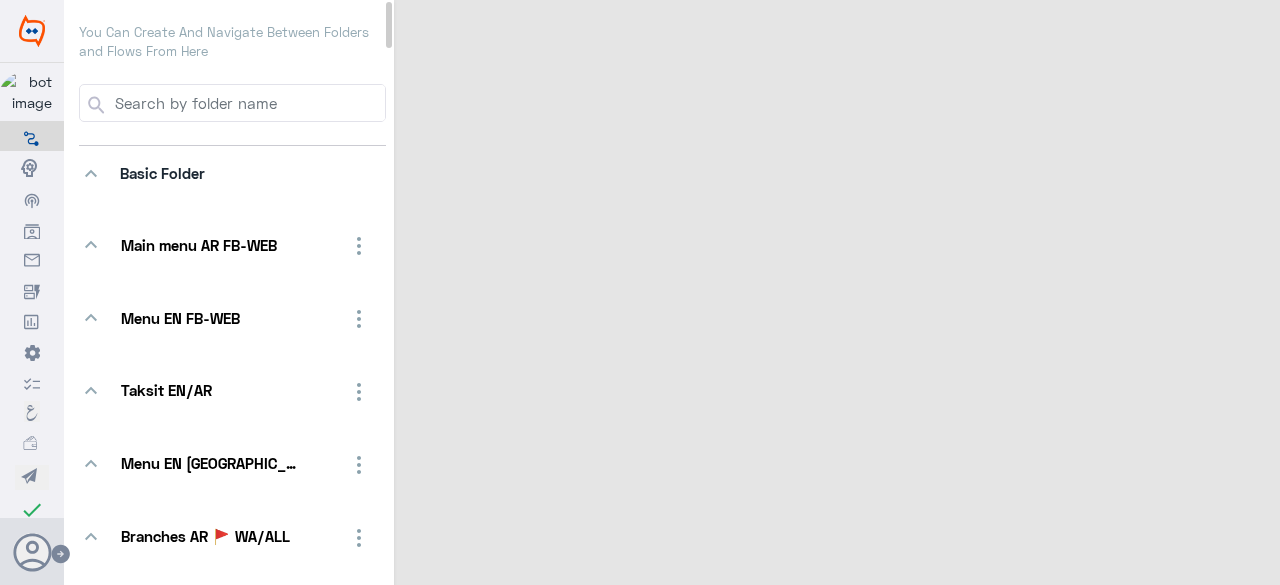 click on "You Can Create And Navigate Between Folders and Flows From Here   keyboard_arrow_down
Basic Folder  keyboard_arrow_down
Main menu AR FB-WEB  keyboard_arrow_down
Menu EN FB-WEB  keyboard_arrow_down
Taksit EN/AR  keyboard_arrow_down
Menu EN WA/ALL  keyboard_arrow_down
Branches AR 🚩 WA/ALL  keyboard_arrow_down
Digital services Ar FB-WEB  keyboard_arrow_down
Digital services EN FB-WEB  keyboard_arrow_down
ATM AR 🚩 FB-WEB  keyboard_arrow_down
ATM AR 🚩 WA/ALL  keyboard_arrow_down
Main menu AR WA/ALL  keyboard_arrow_down
Branches EN 🚩 WA/All  keyboard_arrow_down
ATM EN 🚩 WA/ALL  keyboard_arrow_down
Digital services Ar WA/ALL  keyboard_arrow_down
Digital services EN WA/ALL  keyboard_arrow_down
Contact us EN FB-WEB  keyboard_arrow_down
Contact us EN WA/ALL  keyboard_arrow_down
banki token EN WA/ALL  keyboard_arrow_down
ATM EN 🚩 FB-WEB  keyboard_arrow_down
banki Mobile AR WA/ALL  keyboard_arrow_down
banki token EN FB-WEB  keyboard_arrow_down
banki token AR WA/ALL Small Talks_ar" at bounding box center [232, 3798] 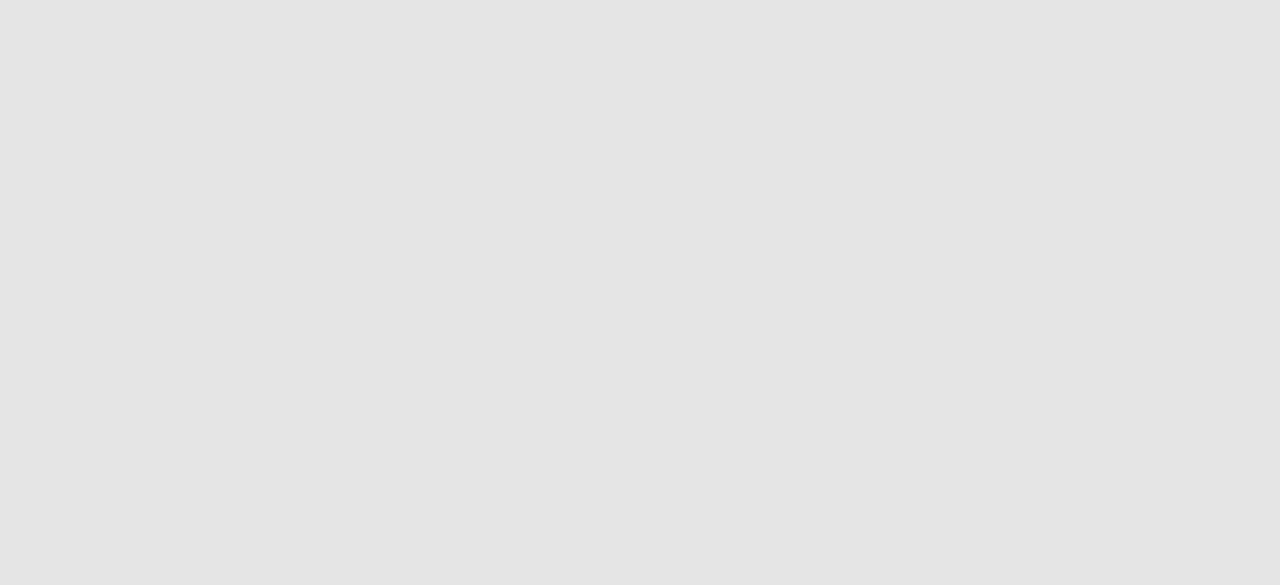 scroll, scrollTop: 0, scrollLeft: 0, axis: both 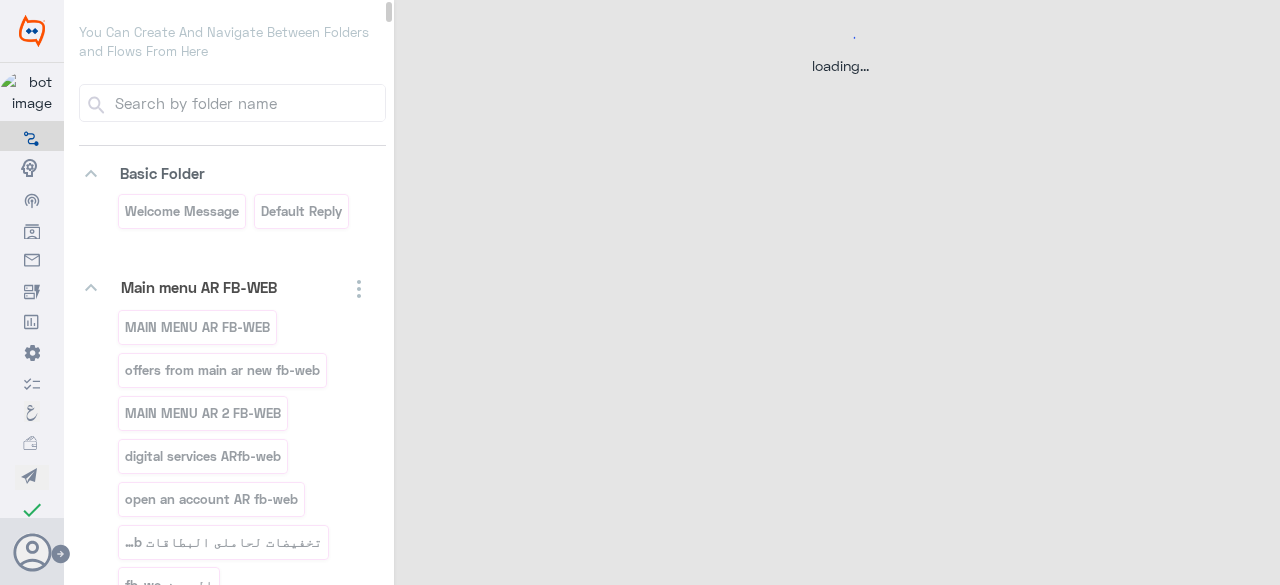 select on "3" 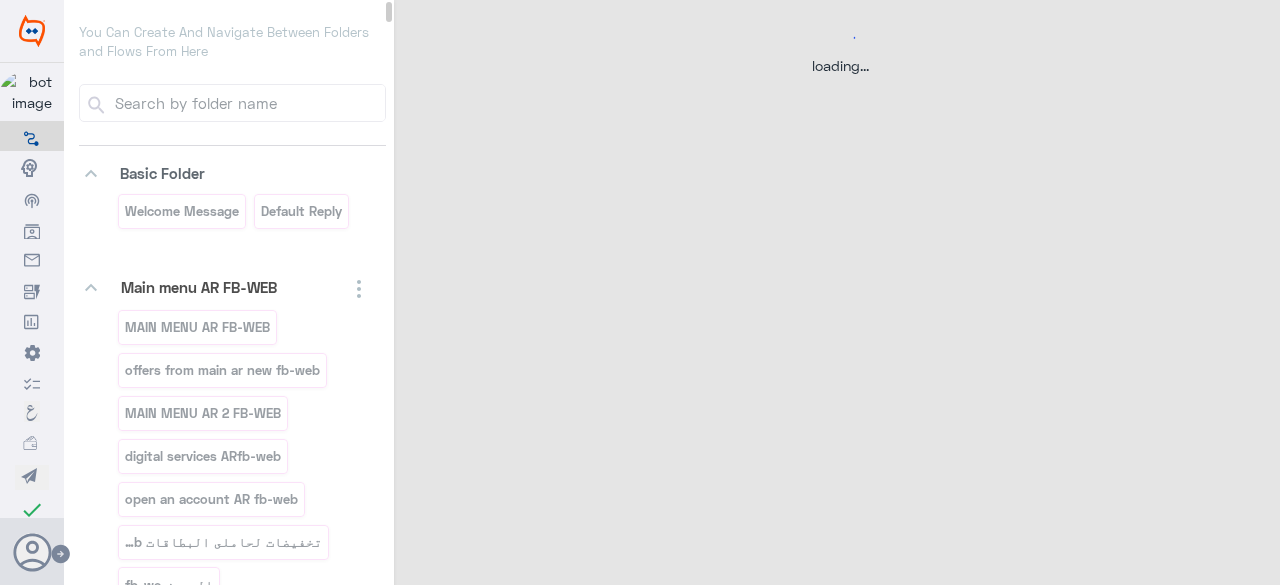 select on "2" 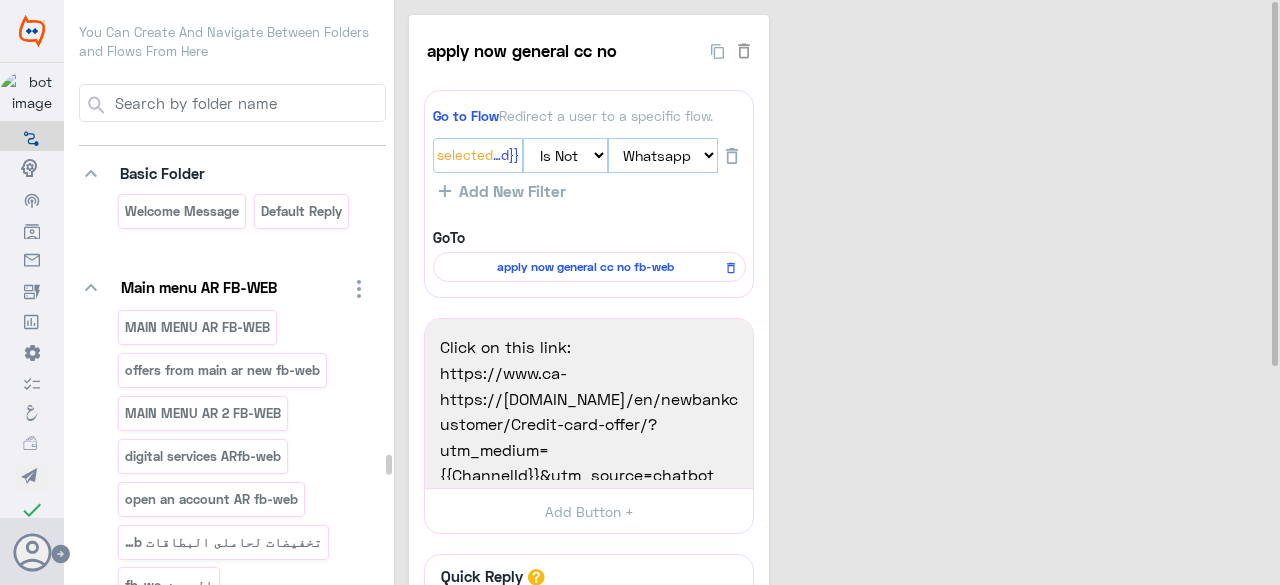 scroll, scrollTop: 74090, scrollLeft: 0, axis: vertical 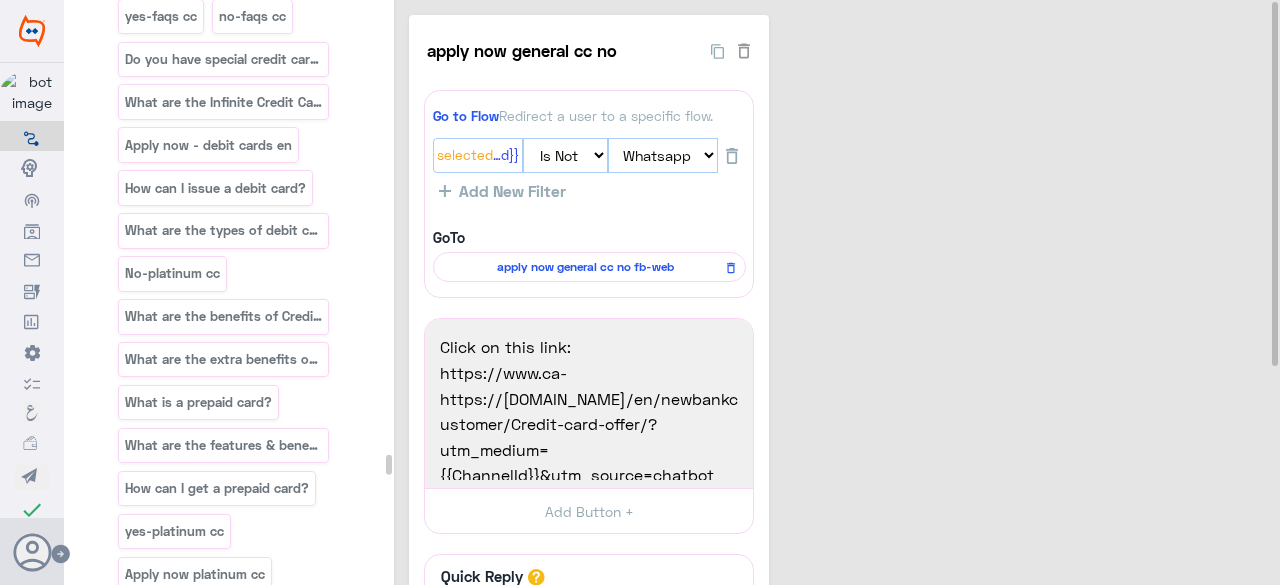 click on "apply now general cc no" at bounding box center (200, 1561) 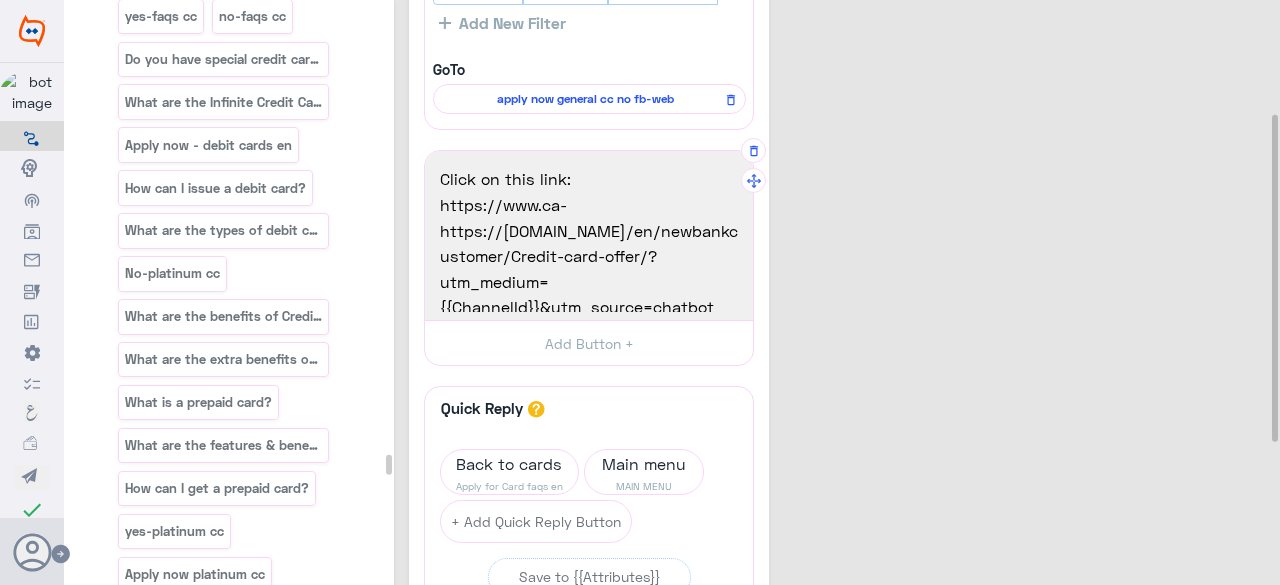 scroll, scrollTop: 200, scrollLeft: 0, axis: vertical 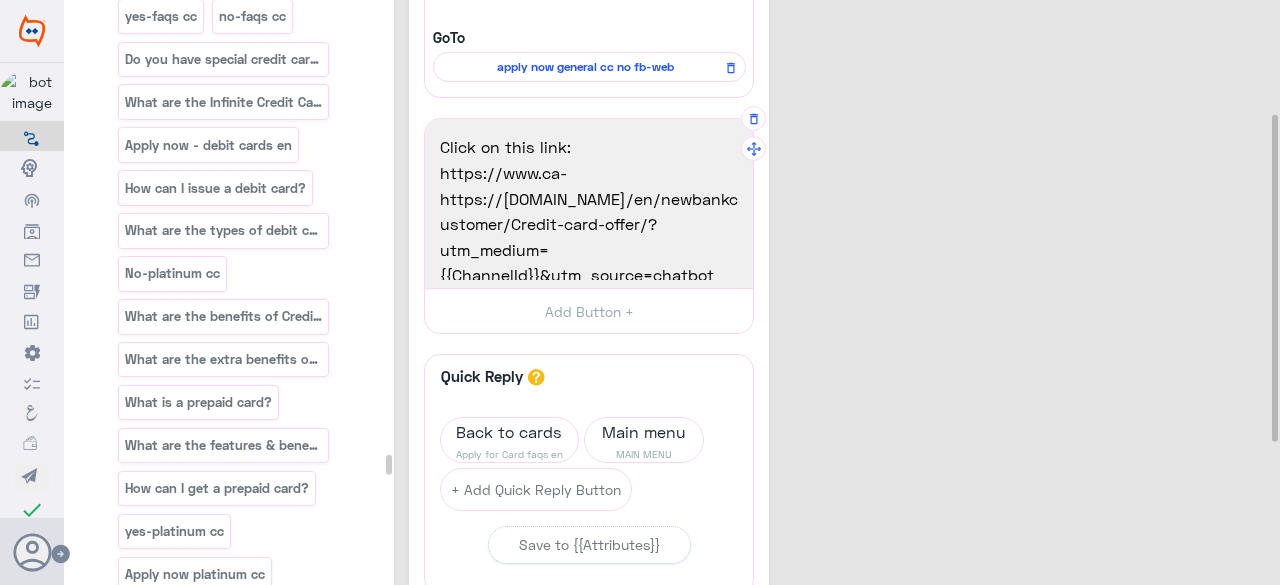 drag, startPoint x: 724, startPoint y: 244, endPoint x: 450, endPoint y: 186, distance: 280.0714 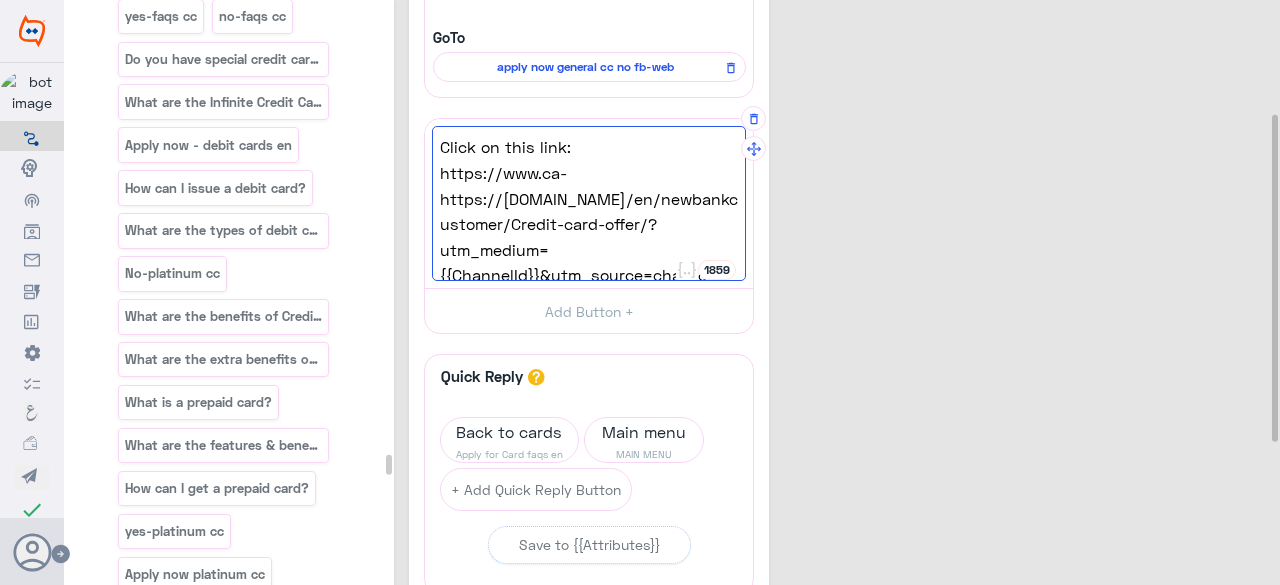 drag, startPoint x: 729, startPoint y: 241, endPoint x: 437, endPoint y: 175, distance: 299.366 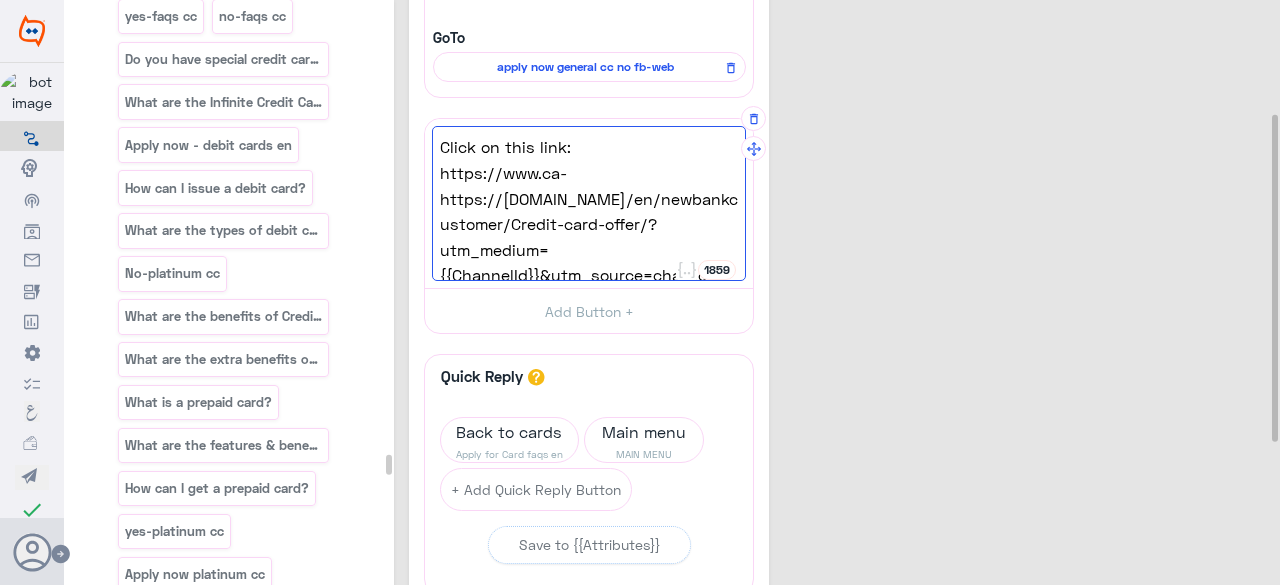 click at bounding box center (589, 203) 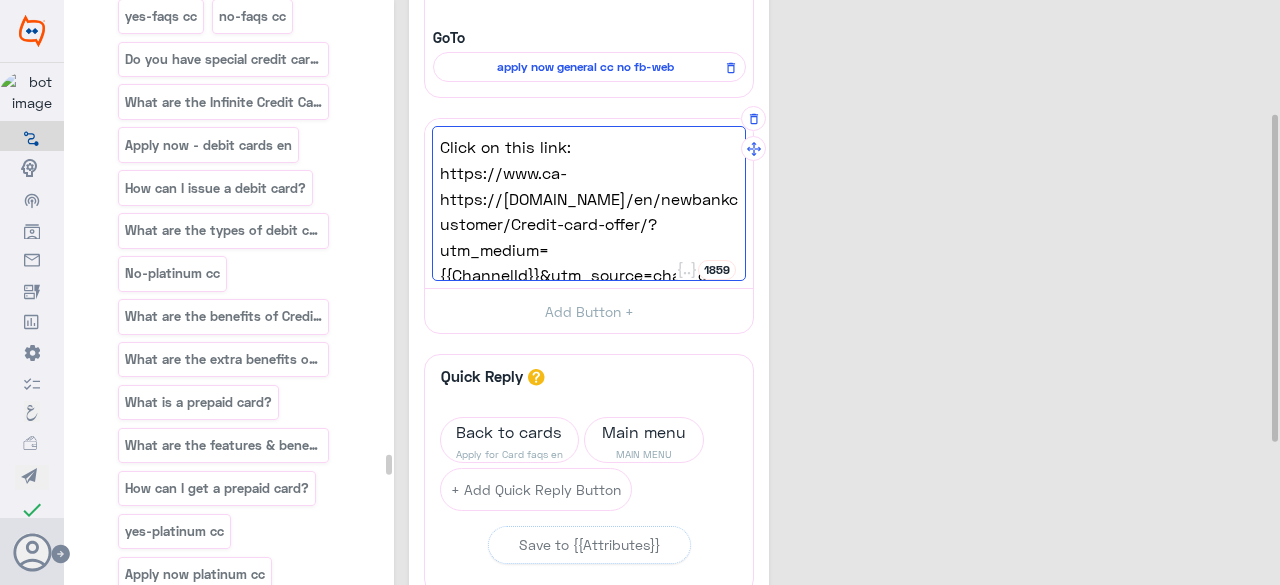 paste on "[DOMAIN_NAME][URL]" 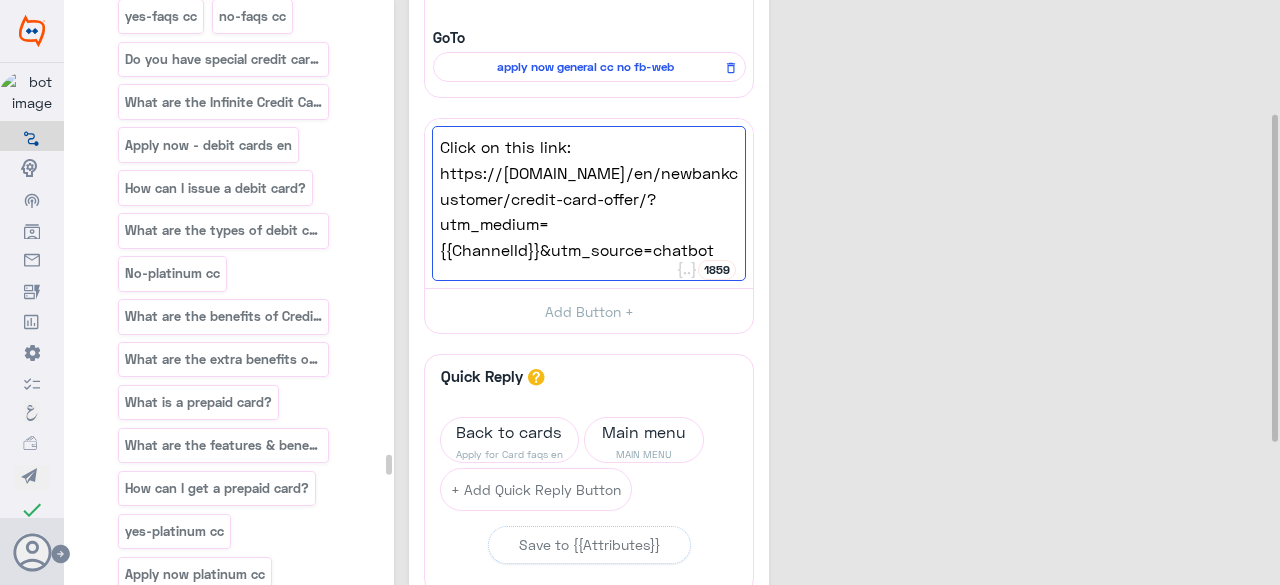 type on "Click on this link:
https://[DOMAIN_NAME]/en/newbankcustomer/credit-card-offer/?utm_medium={{ChannelId}}&utm_source=chatbot" 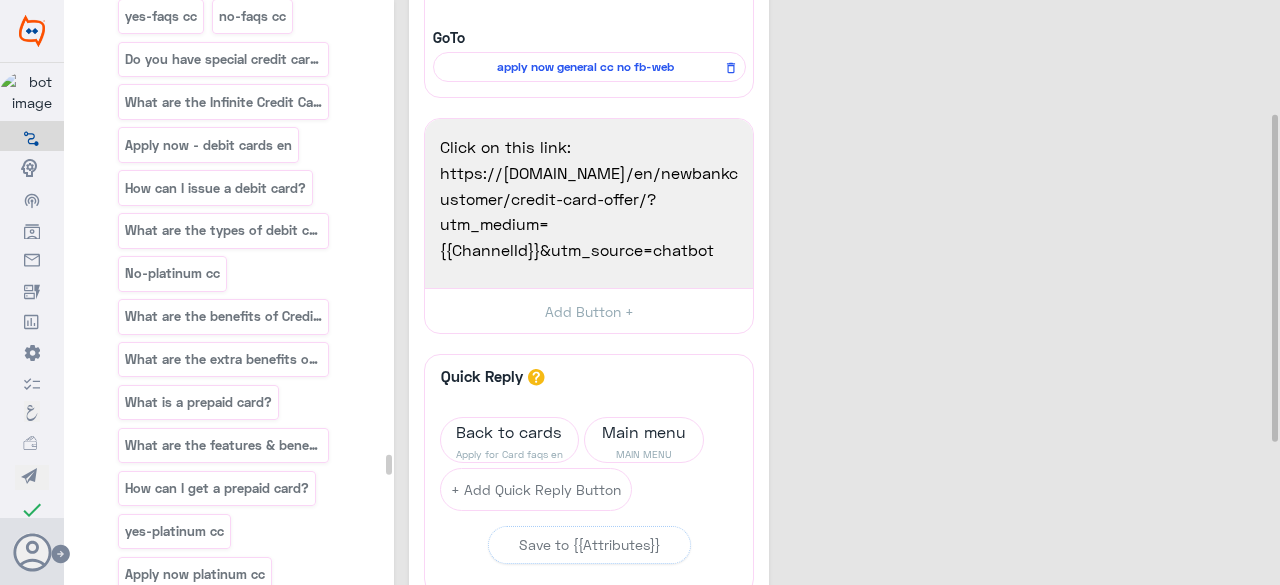 click on "apply now general cc no  27  Go to Flow  Redirect a user to a specific flow. {{ChannelId}}: Selected  Is   Is Not   Facebook   WebChat   Whatsapp   Instagram   Twitter  Add New Filter GoTo  apply now general cc no fb-web  Click on this link:
https://www.ca-egypt.com/en/newbankcustomer/credit-card-offer/?utm_medium={{ChannelId}}&utm_source=chatbot  1859   Add Button +  Quick Reply  A quick reply/user input can only be after a message content eg: text, image or gallery, please drag a valid message.  Back to cards Apply for Card faqs en Main menu MAIN MENU  + Add Quick Reply Button   Save to {{Attributes}}   Add Message Text Image Gallery File Audio Video  Go To Flow Handover JSON API Set Attribute Delay User Input Reply Buttons List Messages   Add Message  Text Image Gallery User Input Go To Flow Handover JSON API Set Attribute File Video  Audio Delay Reply Buttons List Messages" 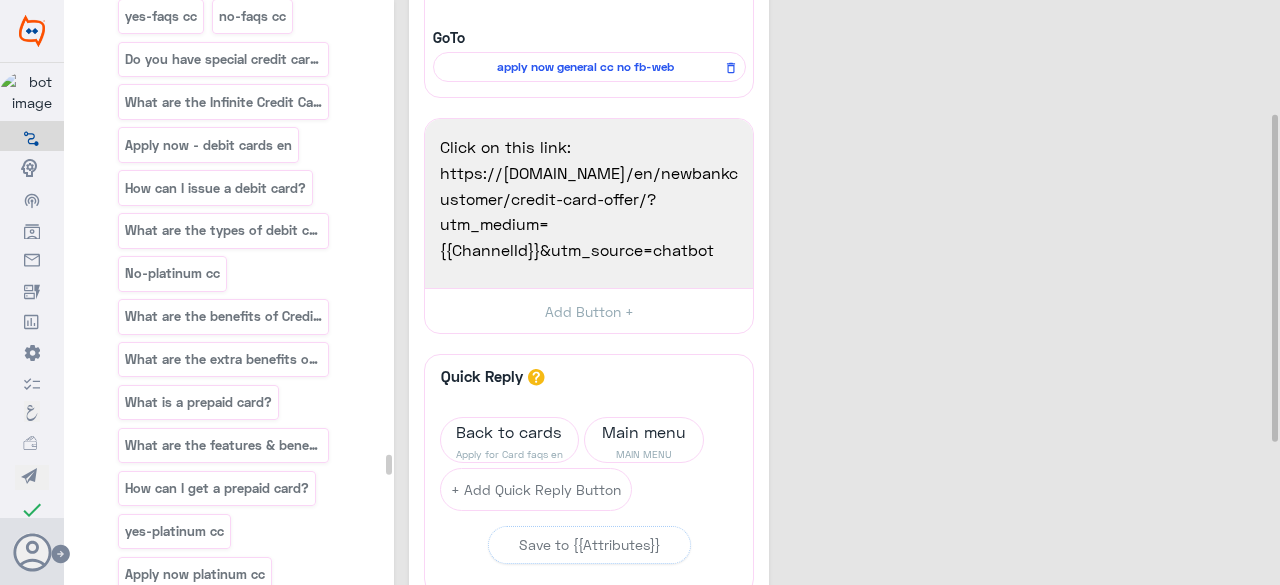 click on "apply now general cc no  27  Go to Flow  Redirect a user to a specific flow. {{ChannelId}}: Selected  Is   Is Not   Facebook   WebChat   Whatsapp   Instagram   Twitter  Add New Filter GoTo  apply now general cc no fb-web  Click on this link:
https://www.ca-egypt.com/en/newbankcustomer/credit-card-offer/?utm_medium={{ChannelId}}&utm_source=chatbot  1859   Add Button +  Quick Reply  A quick reply/user input can only be after a message content eg: text, image or gallery, please drag a valid message.  Back to cards Apply for Card faqs en Main menu MAIN MENU  + Add Quick Reply Button   Save to {{Attributes}}   Add Message Text Image Gallery File Audio Video  Go To Flow Handover JSON API Set Attribute Delay User Input Reply Buttons List Messages   Add Message  Text Image Gallery User Input Go To Flow Handover JSON API Set Attribute File Video  Audio Delay Reply Buttons List Messages" 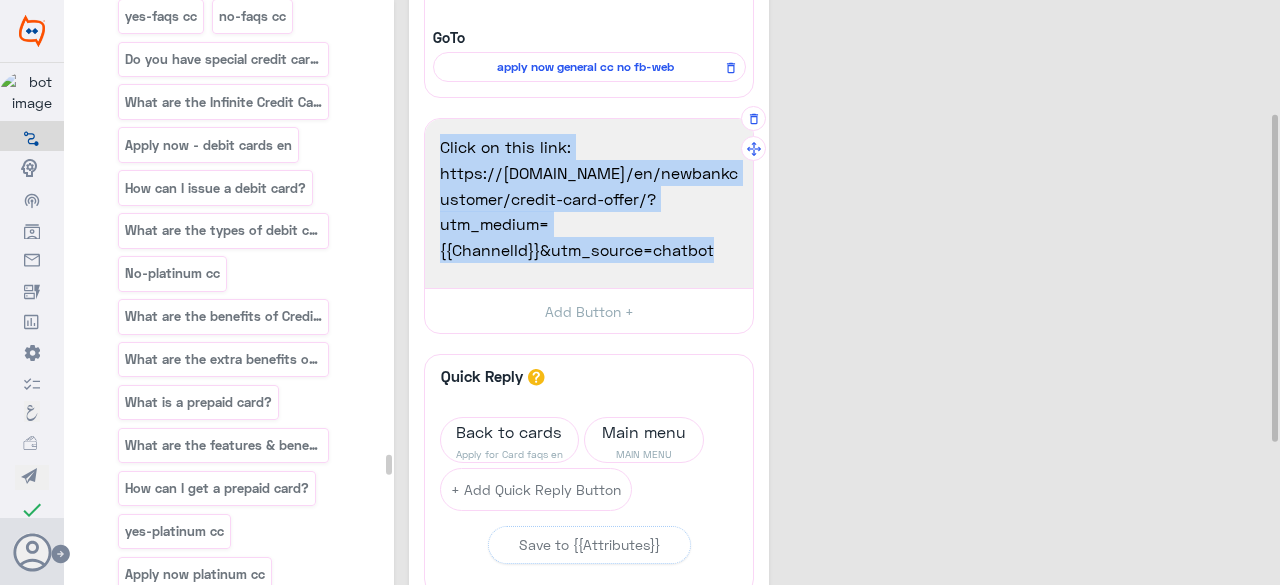 click at bounding box center (589, 203) 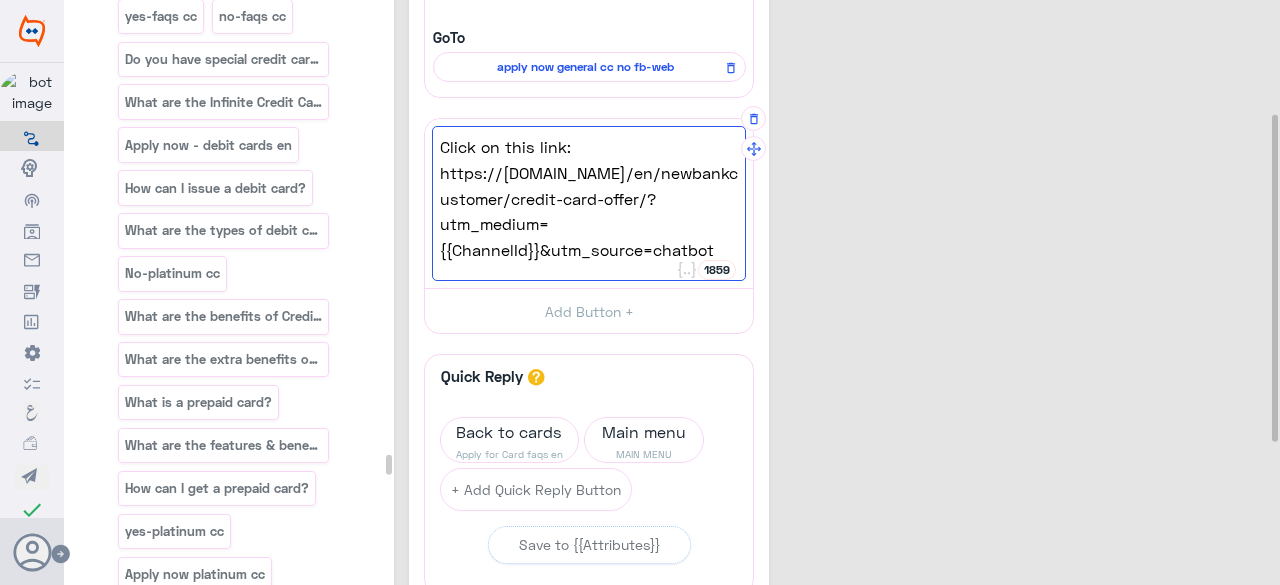 click at bounding box center [589, 203] 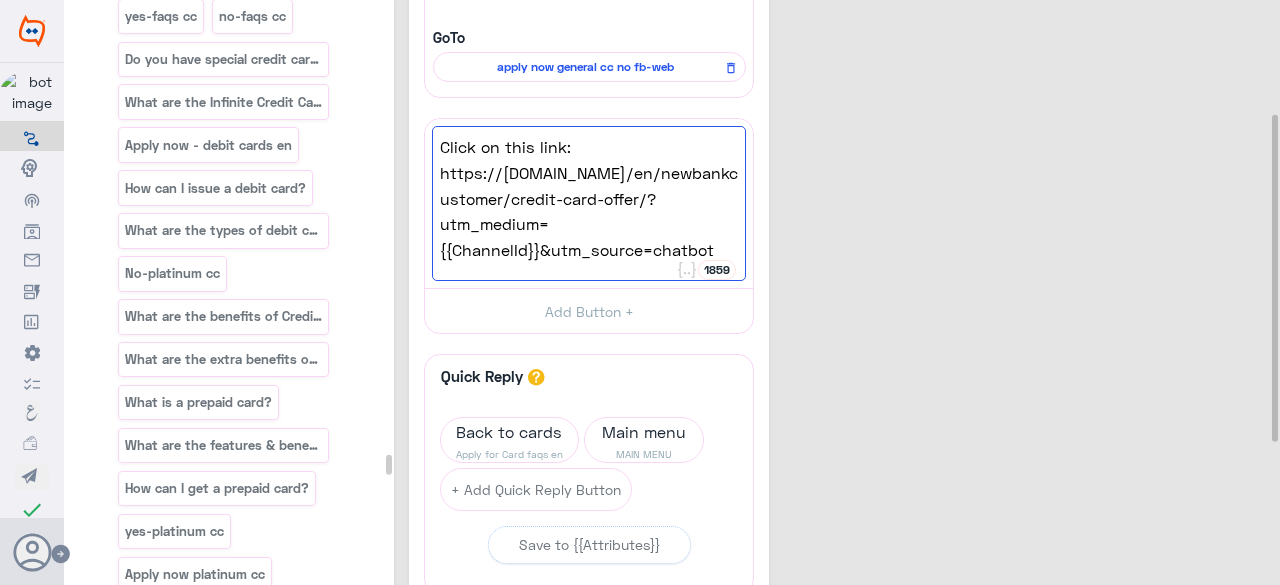 click on "apply now general cc no  27  Go to Flow  Redirect a user to a specific flow. {{ChannelId}}: Selected  Is   Is Not   Facebook   WebChat   Whatsapp   Instagram   Twitter  Add New Filter GoTo  apply now general cc no fb-web  Click on this link:
https://www.ca-egypt.com/en/newbankcustomer/credit-card-offer/?utm_medium={{ChannelId}}&utm_source=chatbot  1859   Add Button +  Quick Reply  A quick reply/user input can only be after a message content eg: text, image or gallery, please drag a valid message.  Back to cards Apply for Card faqs en Main menu MAIN MENU  + Add Quick Reply Button   Save to {{Attributes}}   Add Message Text Image Gallery File Audio Video  Go To Flow Handover JSON API Set Attribute Delay User Input Reply Buttons List Messages   Add Message  Text Image Gallery User Input Go To Flow Handover JSON API Set Attribute File Video  Audio Delay Reply Buttons List Messages" 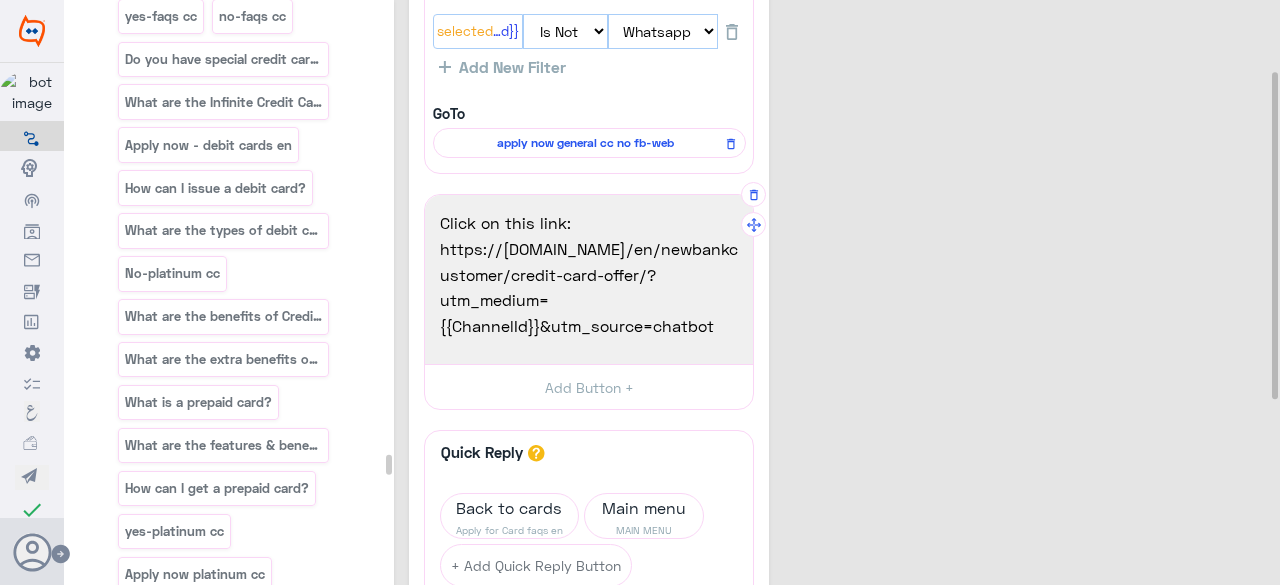 scroll, scrollTop: 100, scrollLeft: 0, axis: vertical 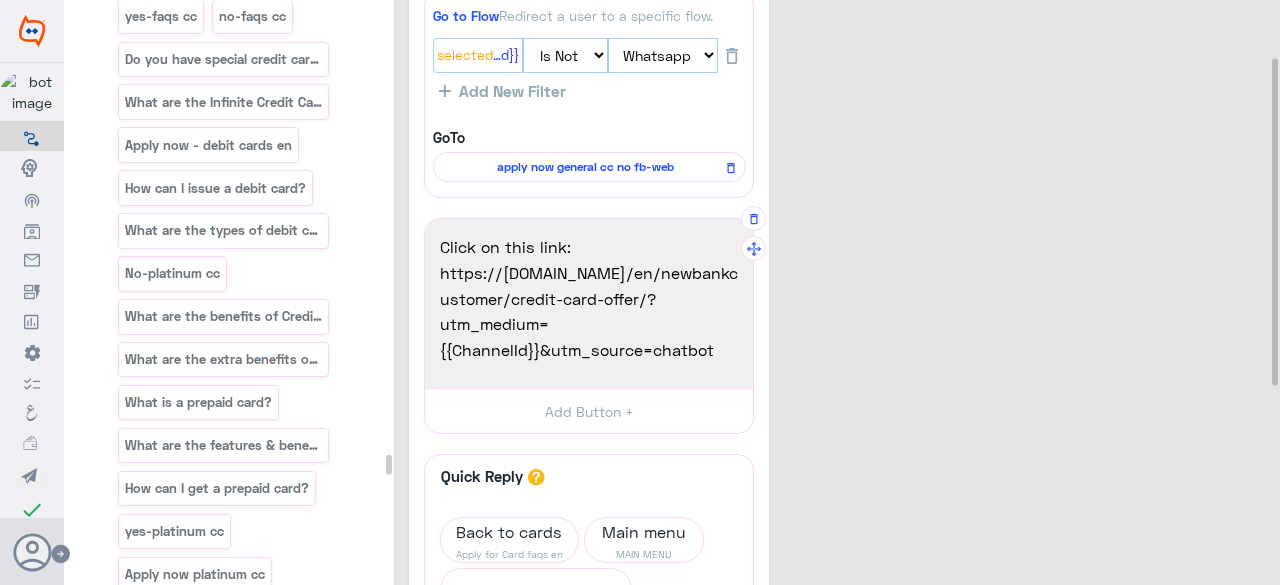 click at bounding box center (589, 303) 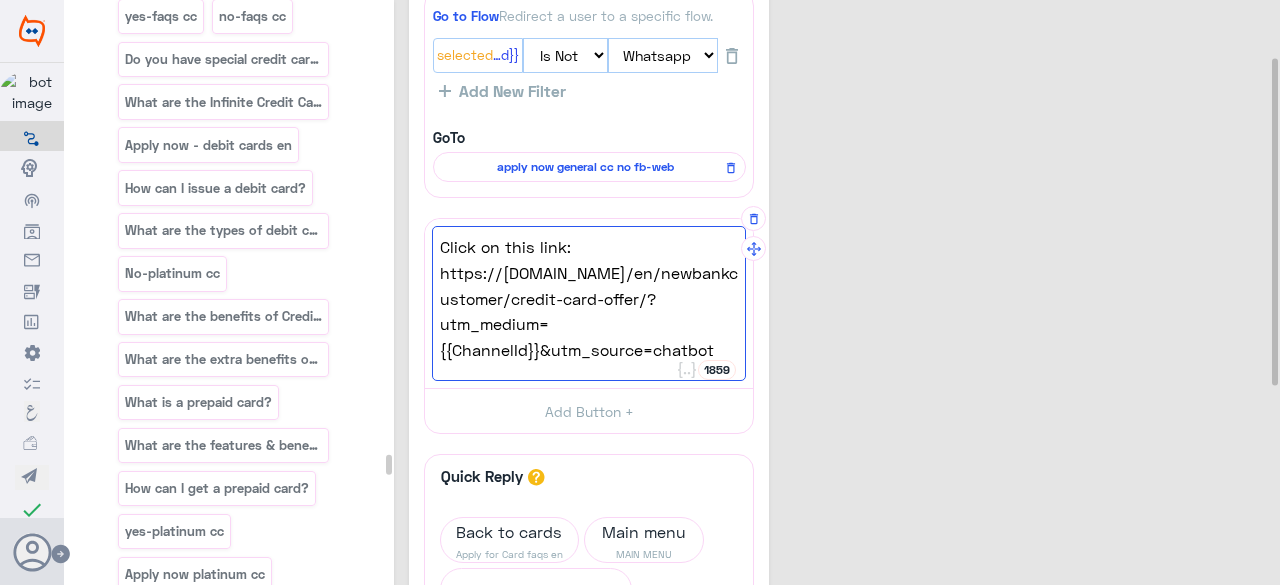 click at bounding box center [589, 303] 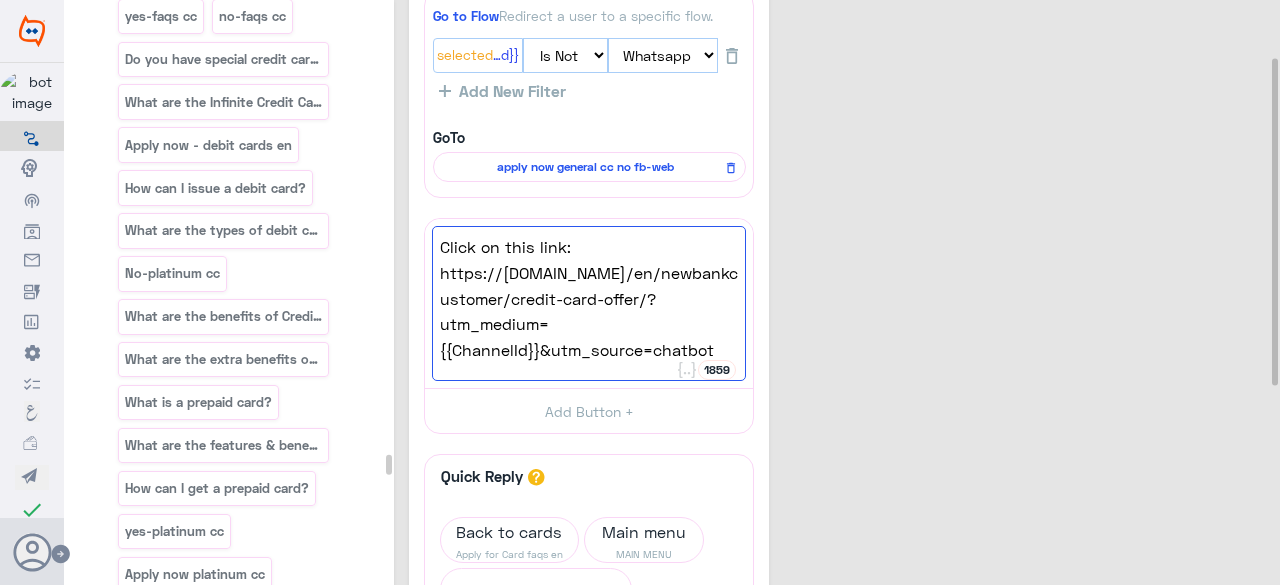 click on "apply now general cc no  27  Go to Flow  Redirect a user to a specific flow. {{ChannelId}}: Selected  Is   Is Not   Facebook   WebChat   Whatsapp   Instagram   Twitter  Add New Filter GoTo  apply now general cc no fb-web  Click on this link:
https://www.ca-egypt.com/en/newbankcustomer/credit-card-offer/?utm_medium={{ChannelId}}&utm_source=chatbot  1859   Add Button +  Quick Reply  A quick reply/user input can only be after a message content eg: text, image or gallery, please drag a valid message.  Back to cards Apply for Card faqs en Main menu MAIN MENU  + Add Quick Reply Button   Save to {{Attributes}}   Add Message Text Image Gallery File Audio Video  Go To Flow Handover JSON API Set Attribute Delay User Input Reply Buttons List Messages   Add Message  Text Image Gallery User Input Go To Flow Handover JSON API Set Attribute File Video  Audio Delay Reply Buttons List Messages" 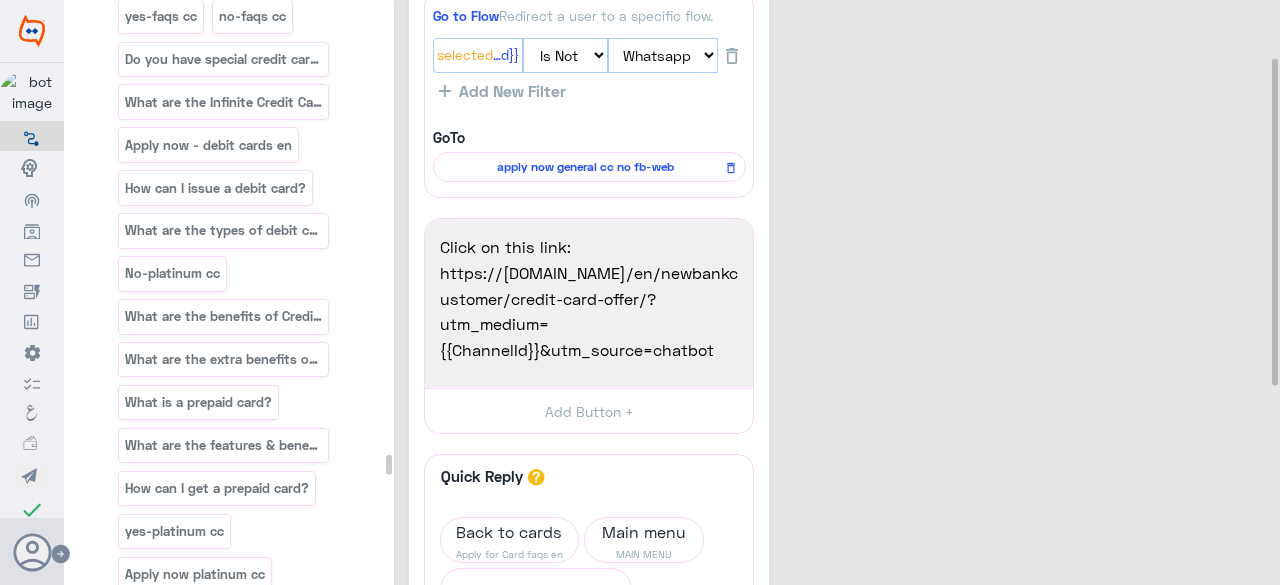 click on "apply now general cc no  27  Go to Flow  Redirect a user to a specific flow. {{ChannelId}}: Selected  Is   Is Not   Facebook   WebChat   Whatsapp   Instagram   Twitter  Add New Filter GoTo  apply now general cc no fb-web  Click on this link:
https://www.ca-egypt.com/en/newbankcustomer/credit-card-offer/?utm_medium={{ChannelId}}&utm_source=chatbot  1859   Add Button +  Quick Reply  A quick reply/user input can only be after a message content eg: text, image or gallery, please drag a valid message.  Back to cards Apply for Card faqs en Main menu MAIN MENU  + Add Quick Reply Button   Save to {{Attributes}}   Add Message Text Image Gallery File Audio Video  Go To Flow Handover JSON API Set Attribute Delay User Input Reply Buttons List Messages   Add Message  Text Image Gallery User Input Go To Flow Handover JSON API Set Attribute File Video  Audio Delay Reply Buttons List Messages" 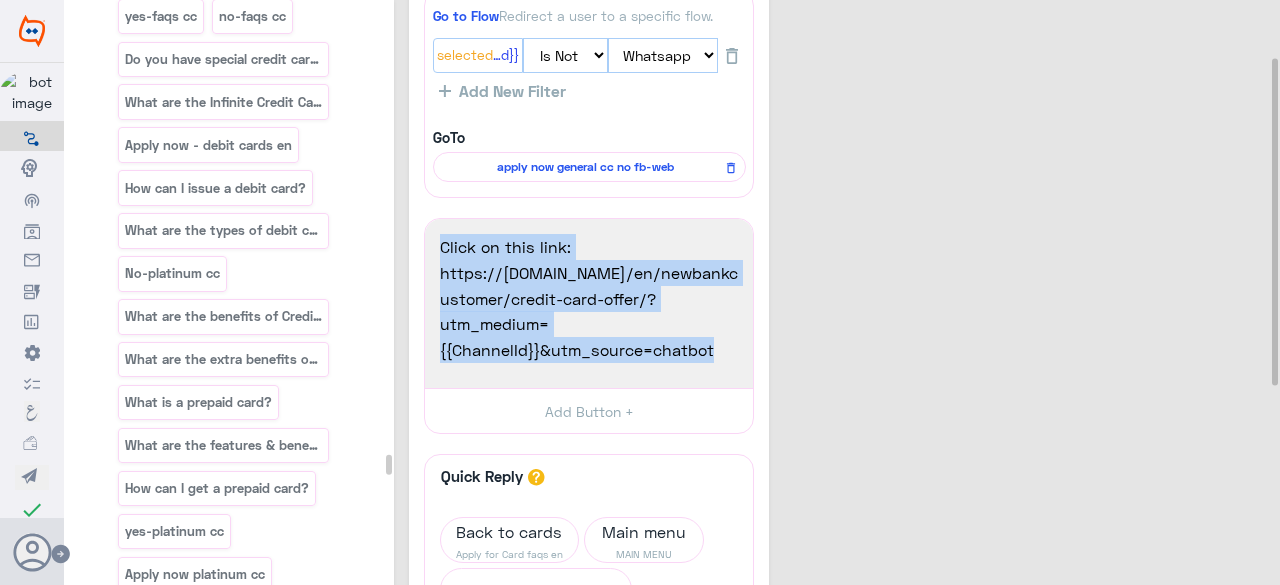 click on "apply now general cc no  27  Go to Flow  Redirect a user to a specific flow. {{ChannelId}}: Selected  Is   Is Not   Facebook   WebChat   Whatsapp   Instagram   Twitter  Add New Filter GoTo  apply now general cc no fb-web  Click on this link:
https://www.ca-egypt.com/en/newbankcustomer/credit-card-offer/?utm_medium={{ChannelId}}&utm_source=chatbot  1859   Add Button +  Quick Reply  A quick reply/user input can only be after a message content eg: text, image or gallery, please drag a valid message.  Back to cards Apply for Card faqs en Main menu MAIN MENU  + Add Quick Reply Button   Save to {{Attributes}}   Add Message Text Image Gallery File Audio Video  Go To Flow Handover JSON API Set Attribute Delay User Input Reply Buttons List Messages   Add Message  Text Image Gallery User Input Go To Flow Handover JSON API Set Attribute File Video  Audio Delay Reply Buttons List Messages" 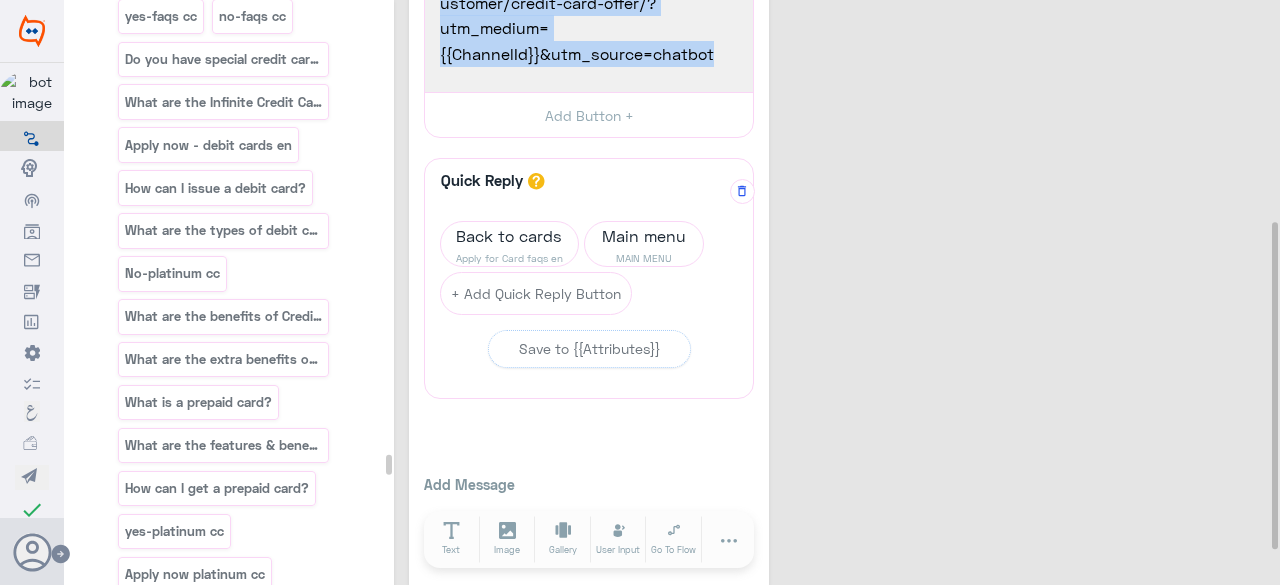 scroll, scrollTop: 400, scrollLeft: 0, axis: vertical 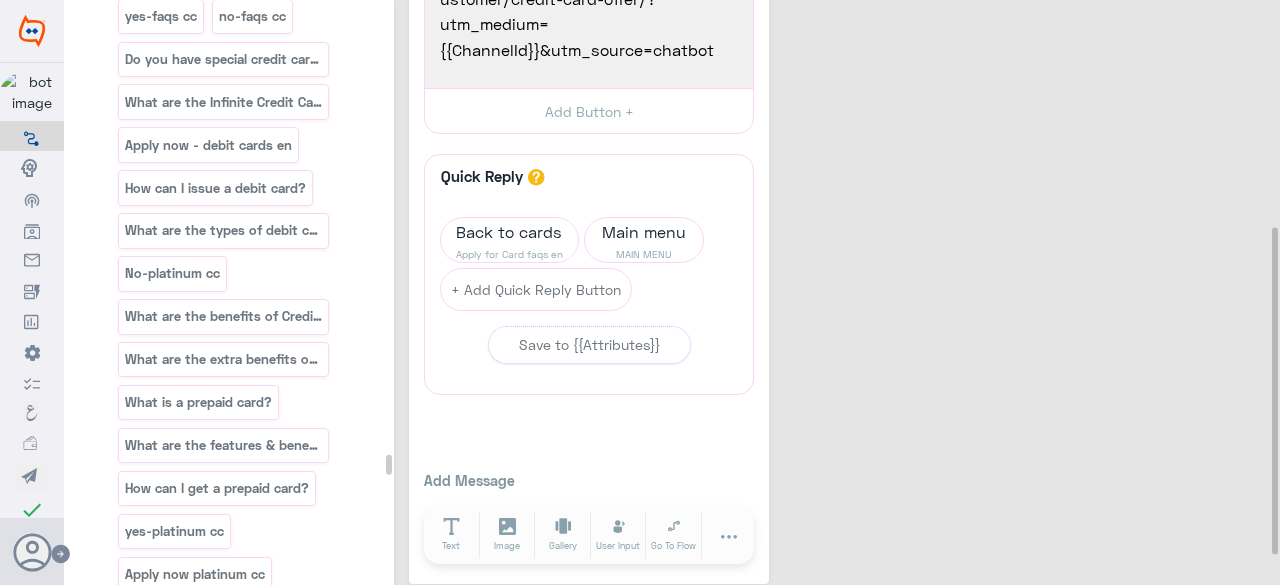 click on "Apply now general cc" at bounding box center [191, 1604] 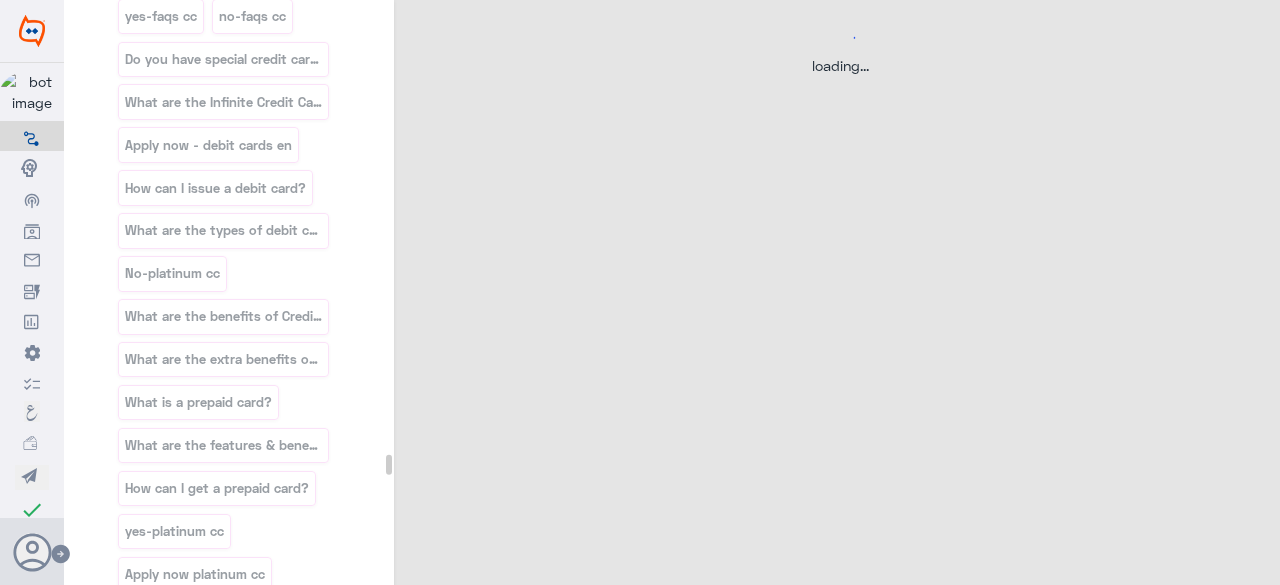 scroll, scrollTop: 0, scrollLeft: 0, axis: both 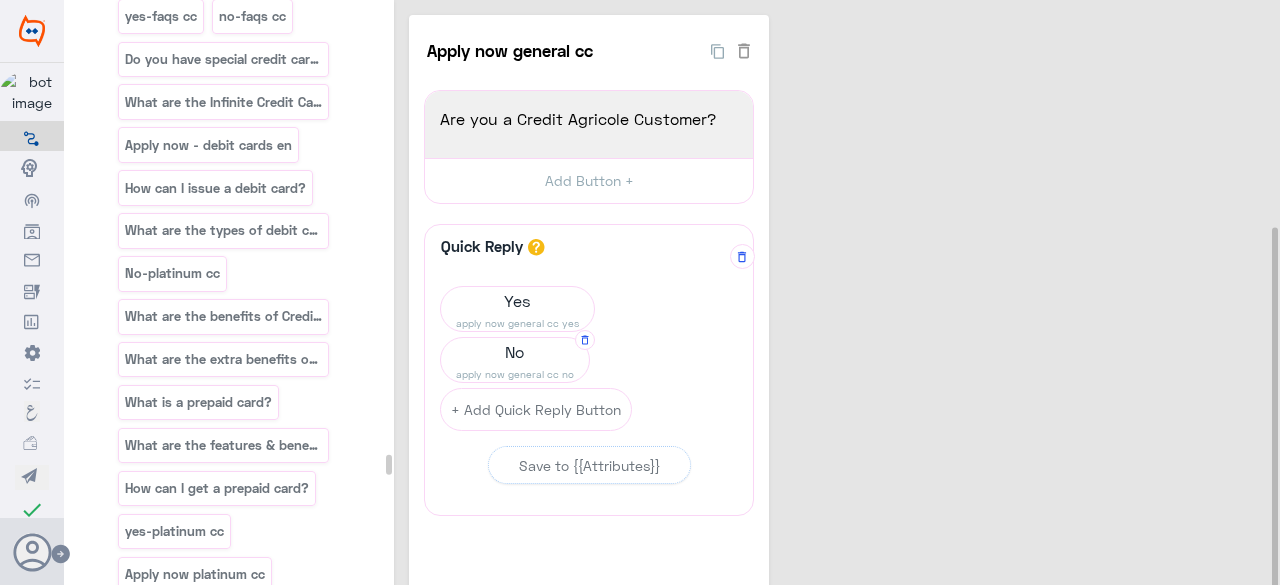 click on "apply now general cc no" 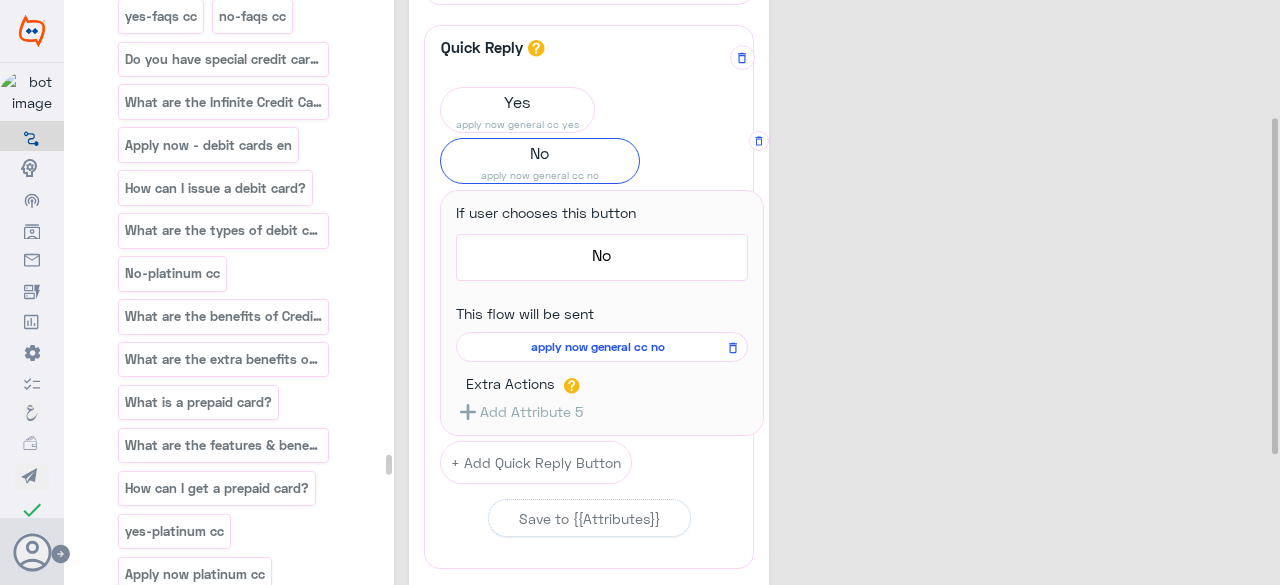 scroll, scrollTop: 200, scrollLeft: 0, axis: vertical 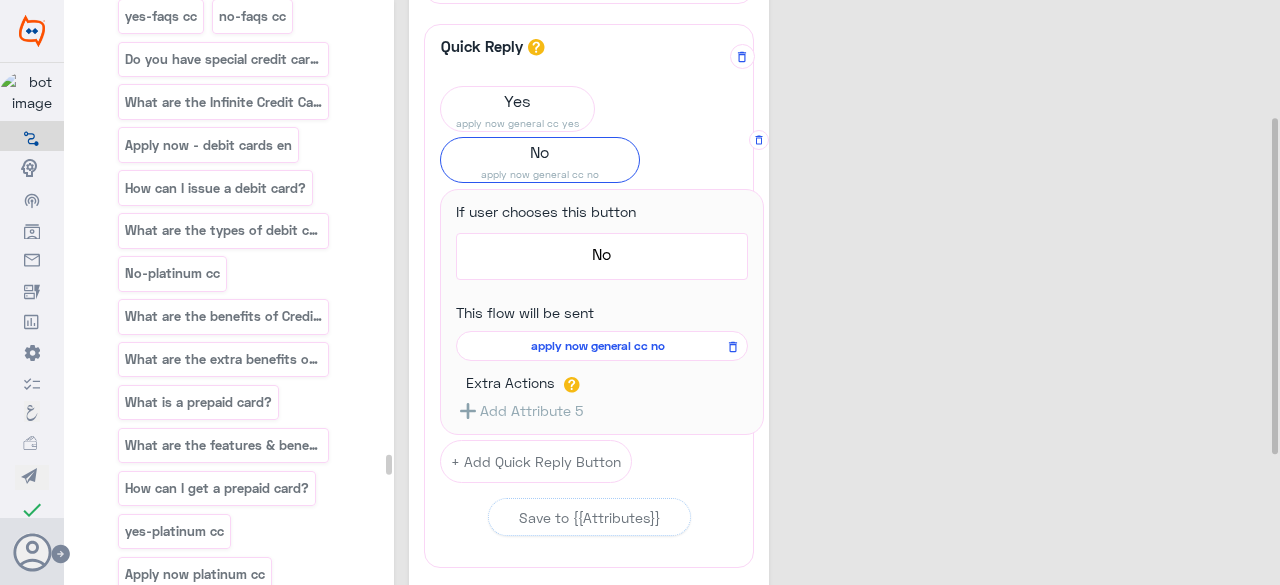 click on "apply now general cc no" 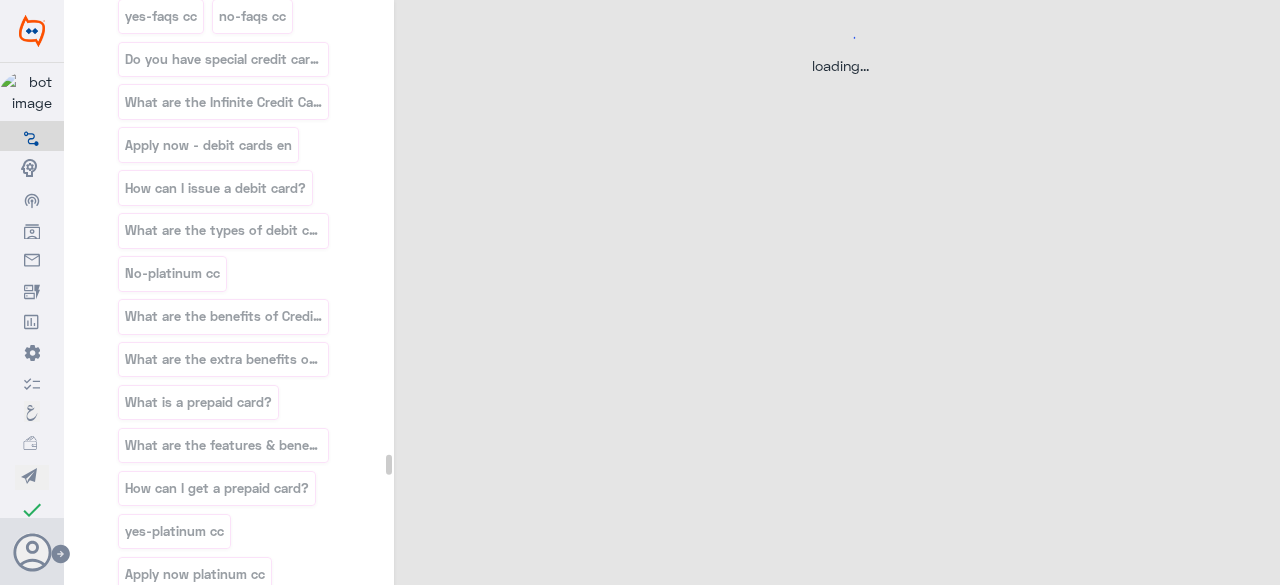 scroll, scrollTop: 0, scrollLeft: 0, axis: both 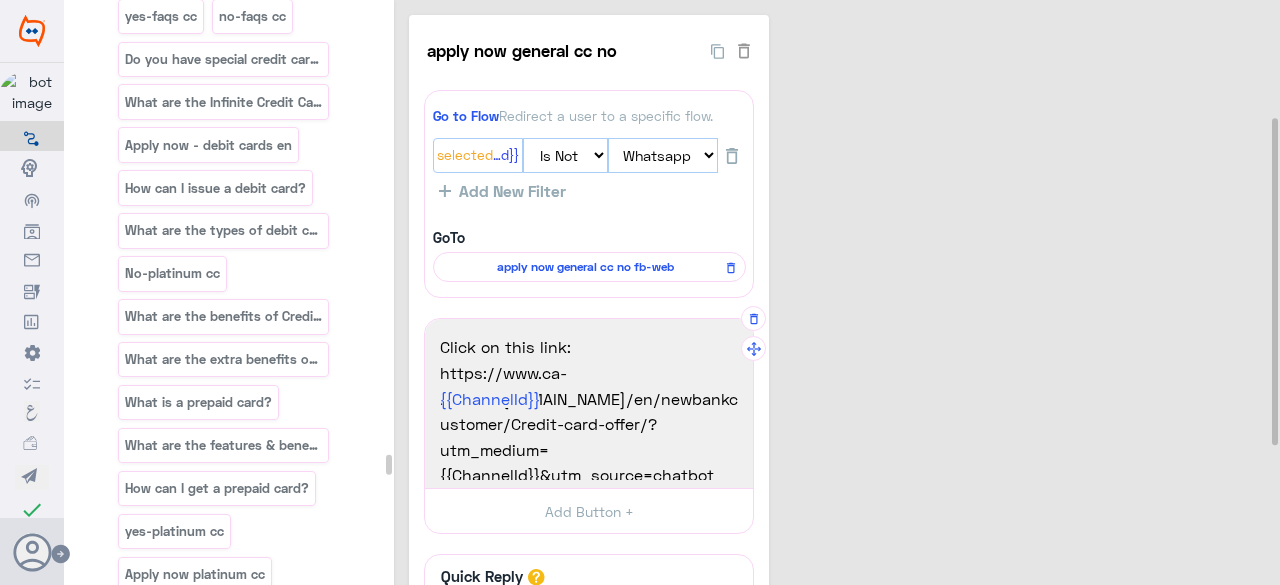 drag, startPoint x: 540, startPoint y: 421, endPoint x: 432, endPoint y: 383, distance: 114.49017 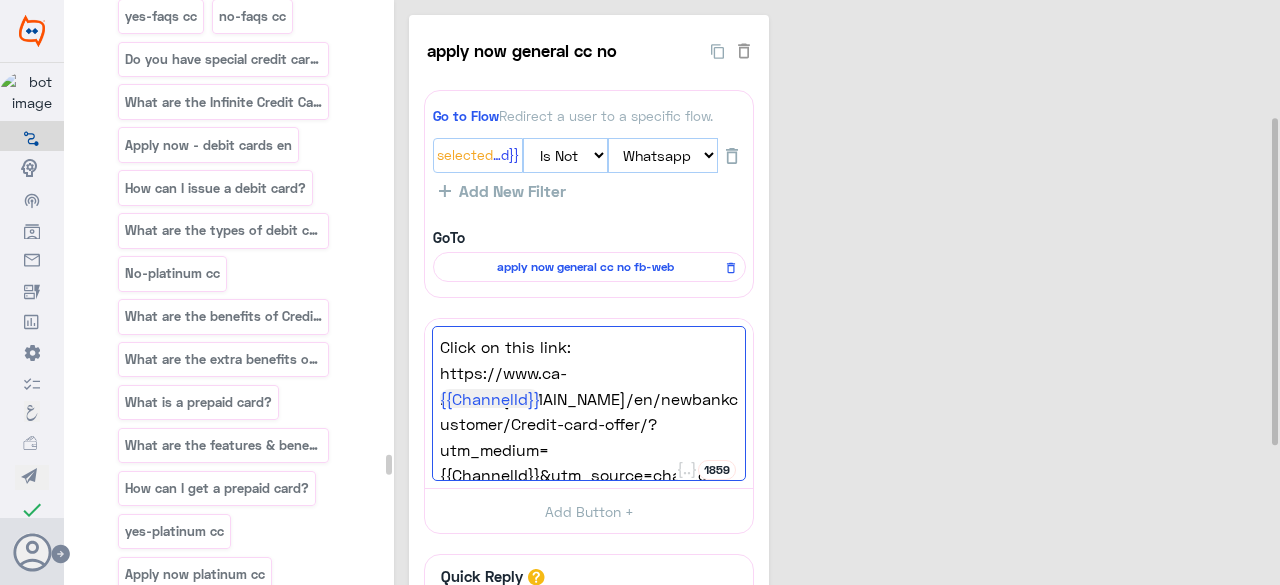 click on "apply now general cc no  27  Go to Flow  Redirect a user to a specific flow. {{ChannelId}}: Selected  Is   Is Not   Facebook   WebChat   Whatsapp   Instagram   Twitter  Add New Filter GoTo  apply now general cc no fb-web  Click on this link:
https://www.ca-https://www.ca-egypt.com/en/newbankcustomer/Credit-card-offer/?utm_medium={{ChannelId}}&utm_source=chatbot  1859  Click on this link:
https://www.ca-https://www.ca-egypt.com/en/newbankcustomer/Credit-card-offer/?utm_medium= {{ChannelId}} &utm_source=chatbot  Add Button +  Quick Reply  A quick reply/user input can only be after a message content eg: text, image or gallery, please drag a valid message.  Back to cards Apply for Card faqs en Main menu MAIN MENU  + Add Quick Reply Button   Save to {{Attributes}}   Add Message Text Image Gallery File Audio Video  Go To Flow Handover JSON API Set Attribute Delay User Input Reply Buttons List Messages   Add Message  Text Image Gallery User Input Go To Flow Handover JSON API Set Attribute File Video  Audio Delay" 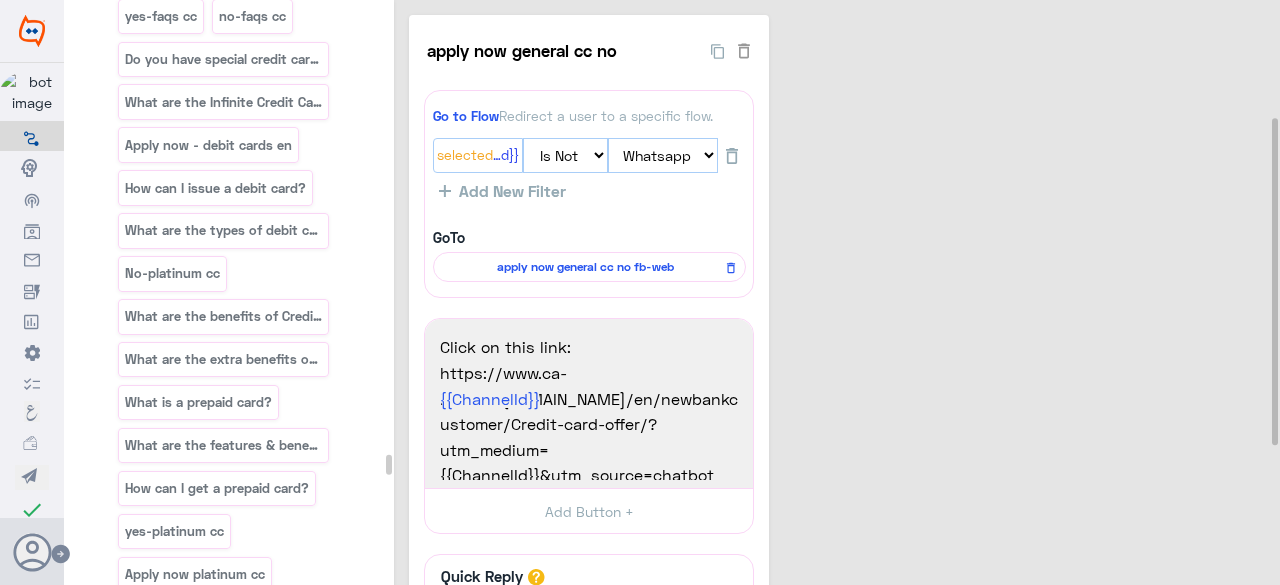 click on "Apply now general cc" at bounding box center (191, 1604) 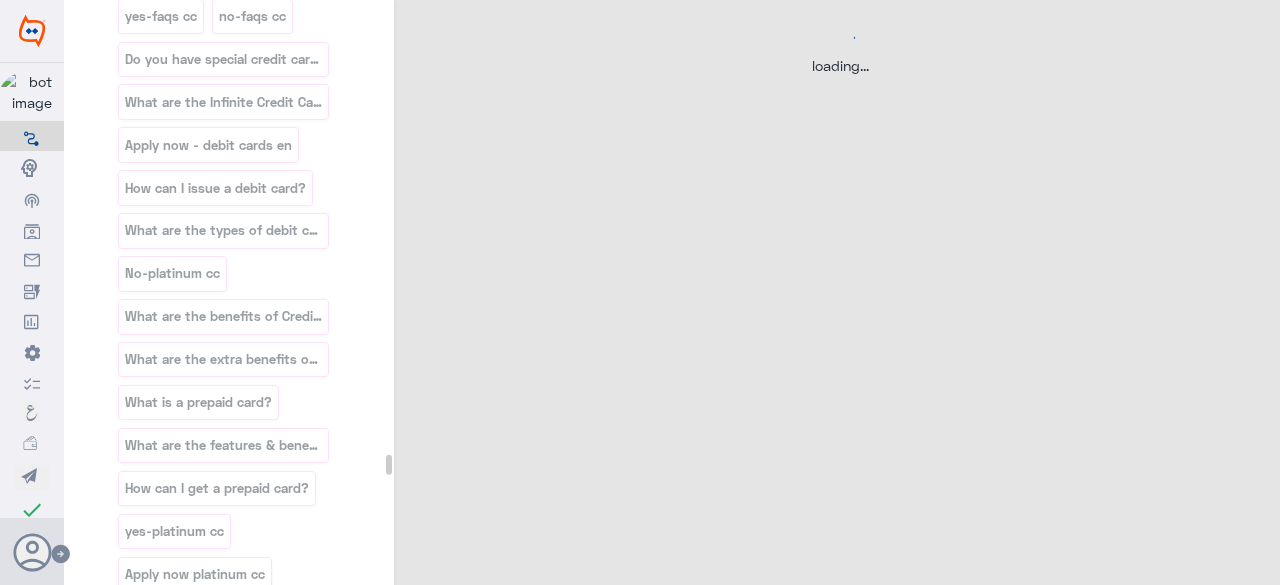 click on "You Can Create And Navigate Between Folders and Flows From Here   keyboard_arrow_down
Basic Folder  Welcome Message   Default reply   keyboard_arrow_down
Main menu AR FB-WEB MAIN MENU AR FB-WEB offers from main ar new fb-web MAIN MENU AR 2 FB-WEB digital services ARfb-web open an  account AR fb-web تخفيضات لحاملى البطاقات fb-web العروض fb-we add  Add Flow   keyboard_arrow_down
Menu EN FB-WEB MAIN MENU FB-WEB MAIN MENU 2 FB-WEB open an account FB-WEB offers from main new fb-web Cards Discounts fb-web digital services english fb-web Our Offers fb-web add  Add Flow   keyboard_arrow_down
Taksit EN/AR How to install credit cards purchase traonline كيفية تقسيط معاملات الشراء لبطاقات الائتonline How to install credit cards purchase tra lite كيفية تقسيط معاملات الشراء لبطاقات الائتlite taksit phone ar taksit phone en taksit ar WA taksit ar How to install credit cards purchase transactions? taksit en WA taksit en add" 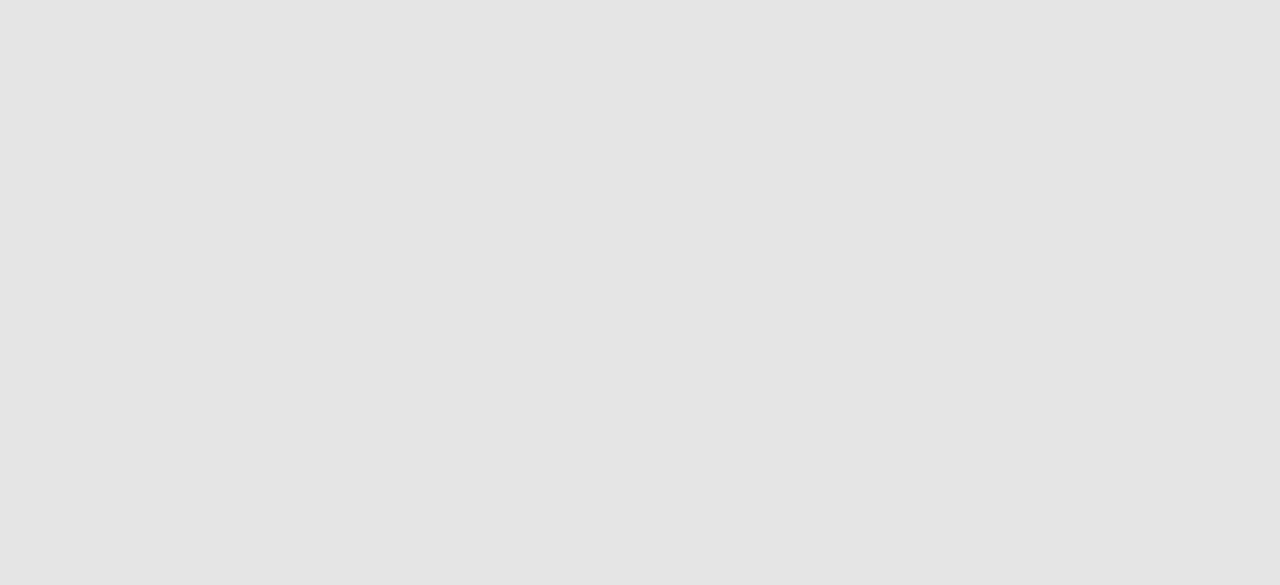 scroll, scrollTop: 0, scrollLeft: 0, axis: both 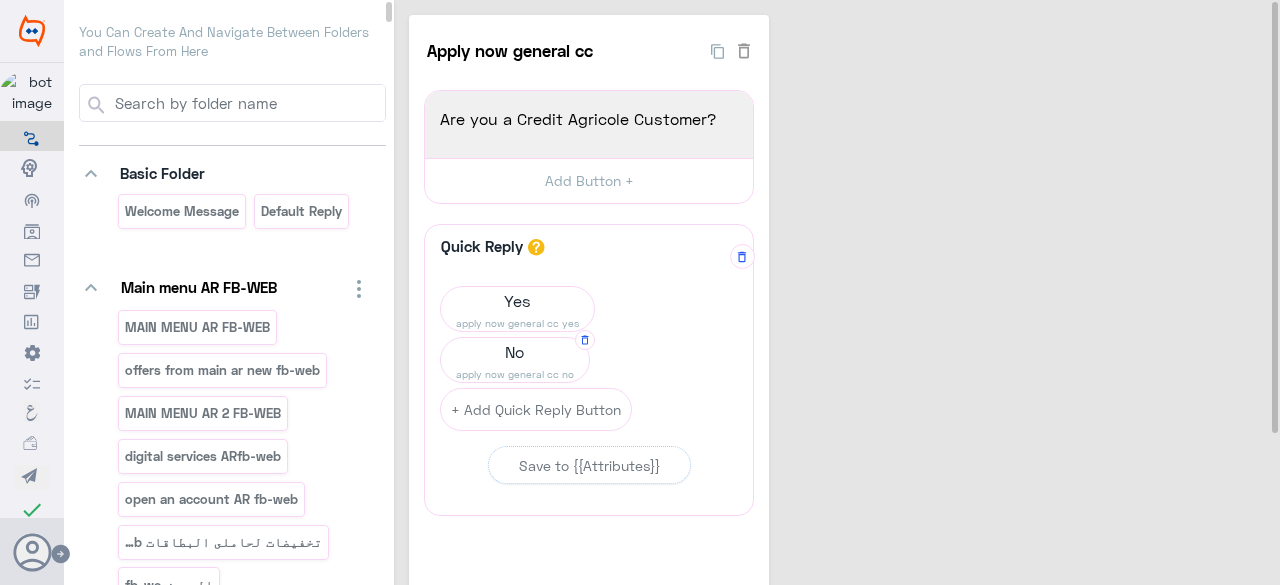 click on "No" 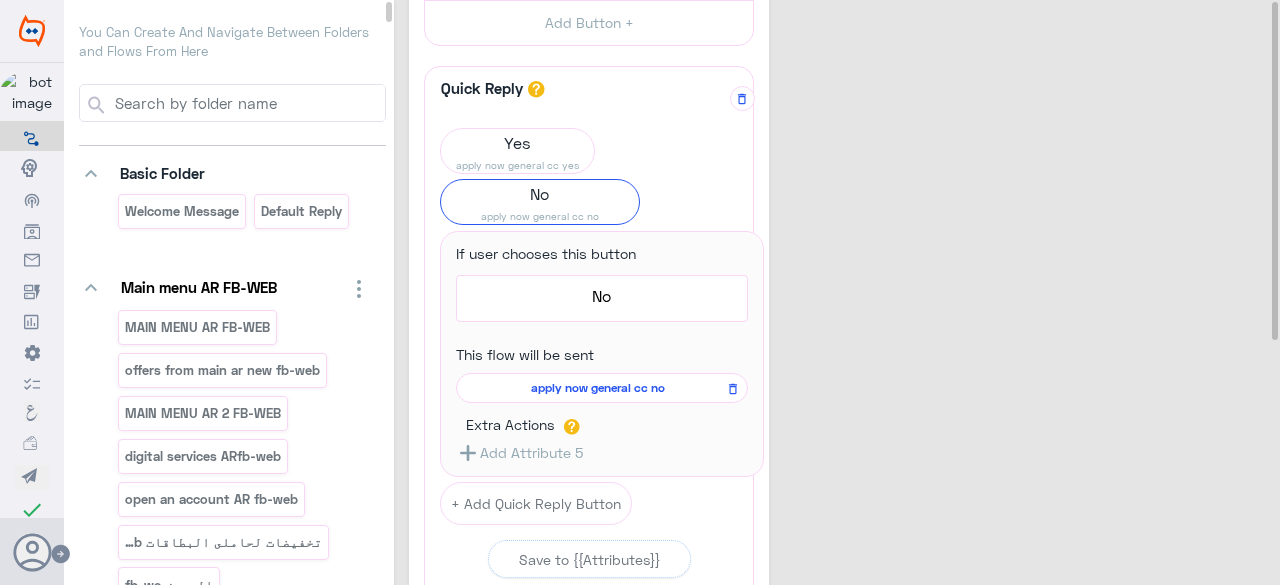 scroll, scrollTop: 300, scrollLeft: 0, axis: vertical 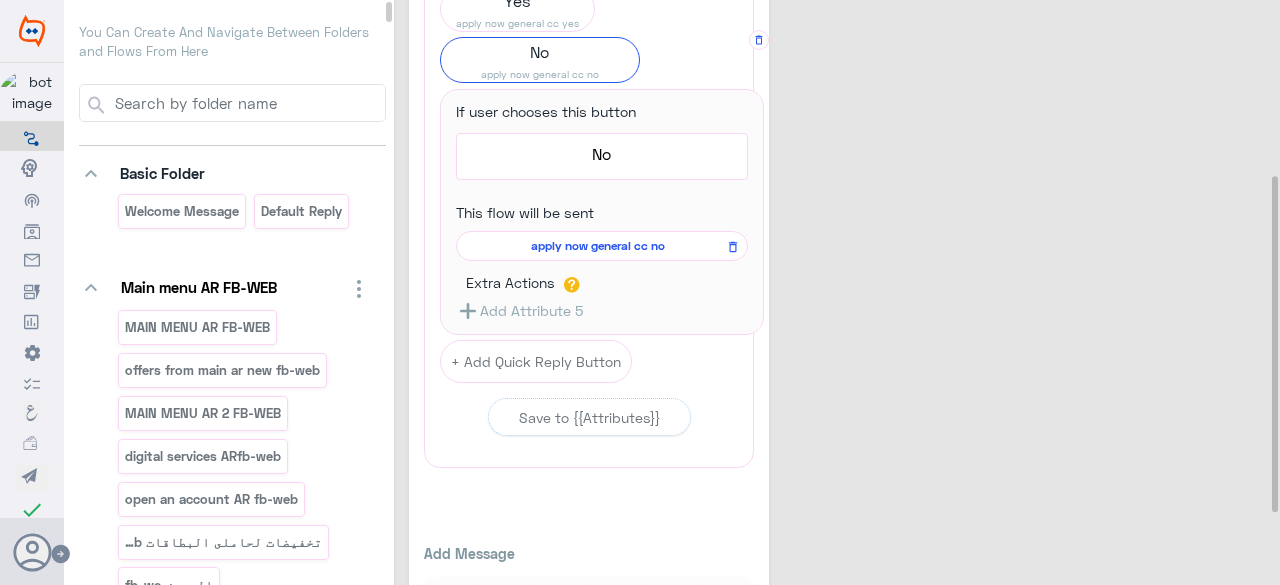 click on "apply now general cc no" 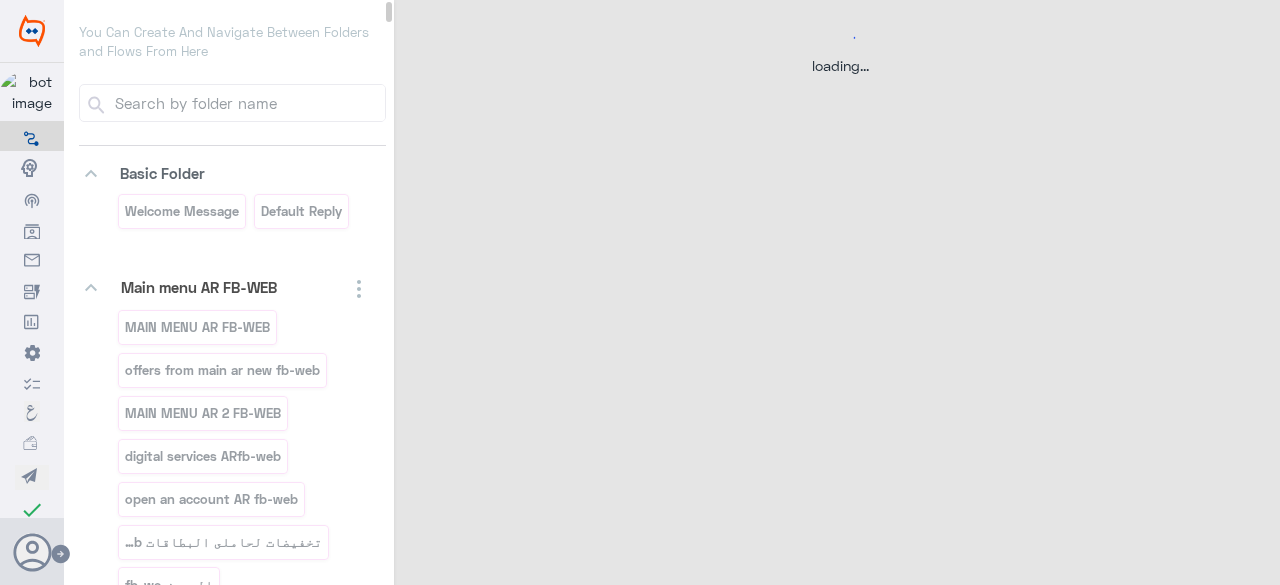 scroll, scrollTop: 0, scrollLeft: 0, axis: both 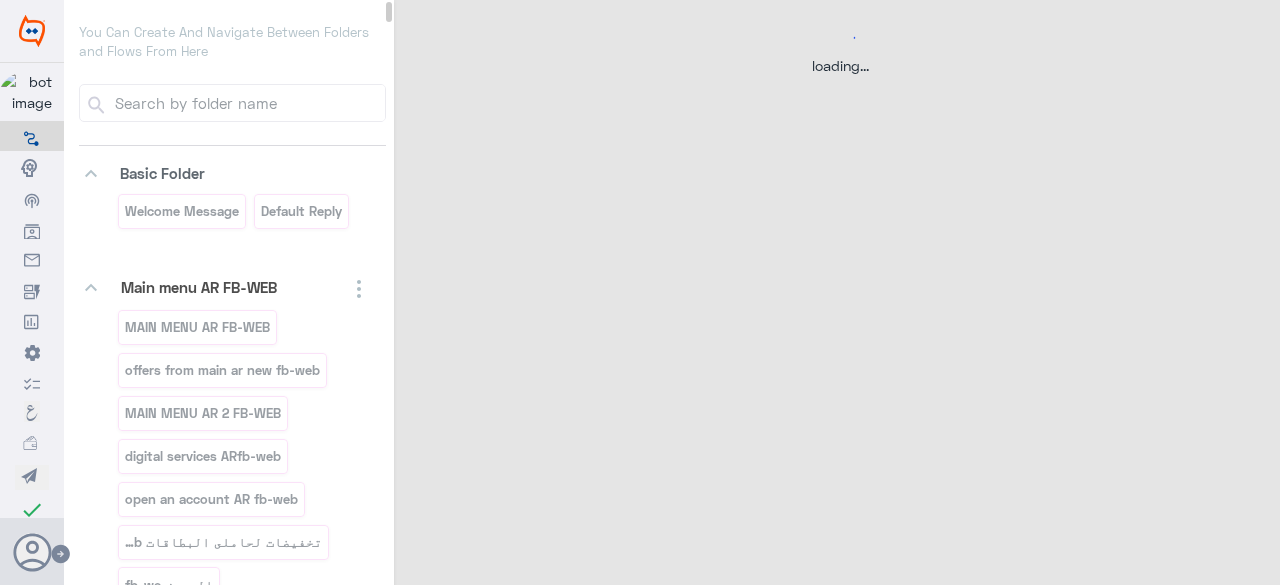 select on "3" 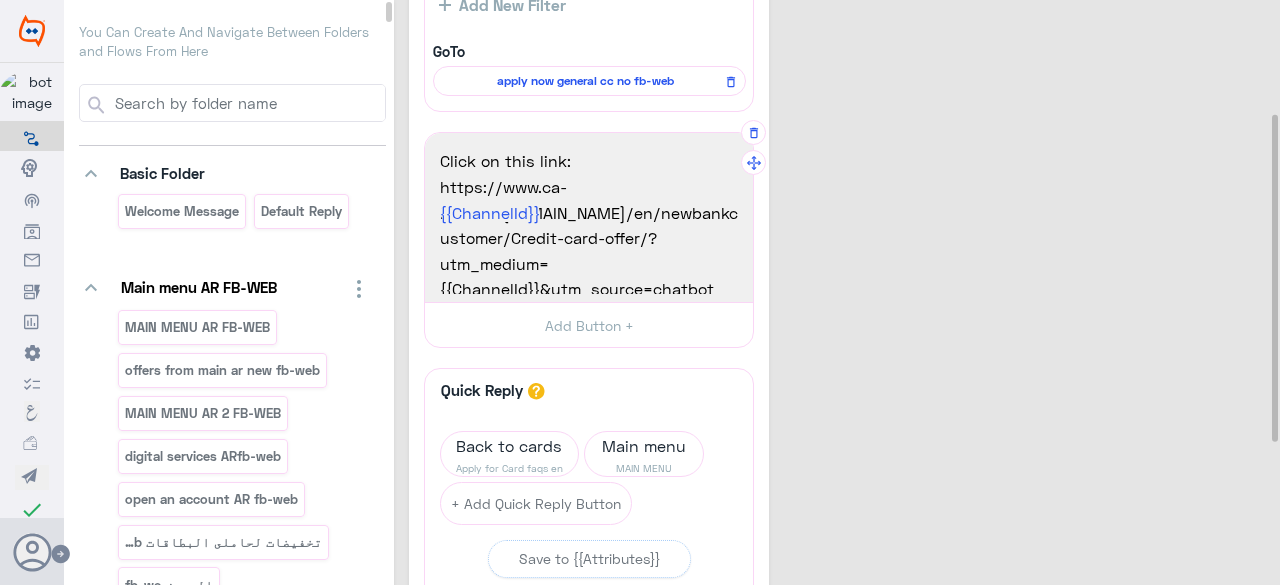 scroll, scrollTop: 200, scrollLeft: 0, axis: vertical 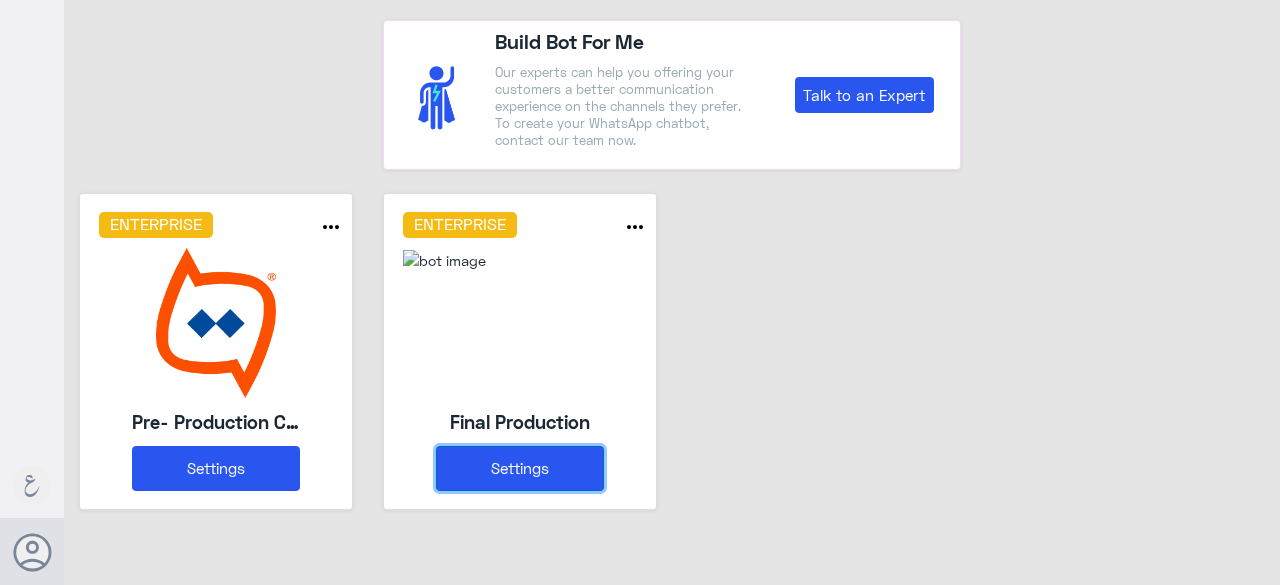 click on "Settings" at bounding box center (520, 468) 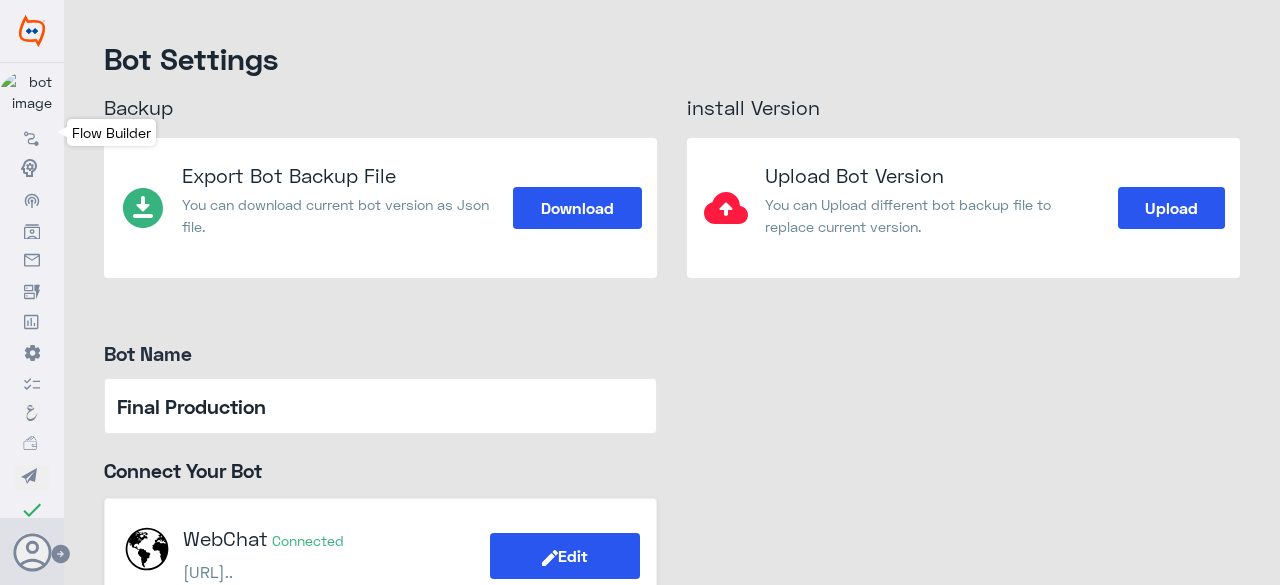 click on "Flow Builder" at bounding box center (32, 136) 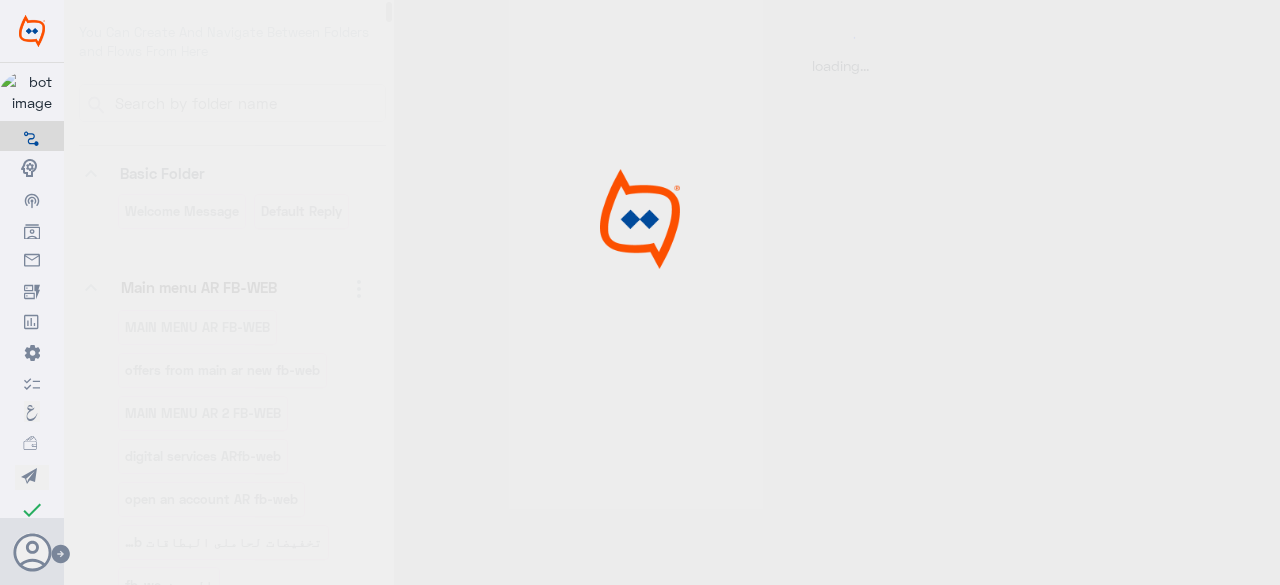 select on "3" 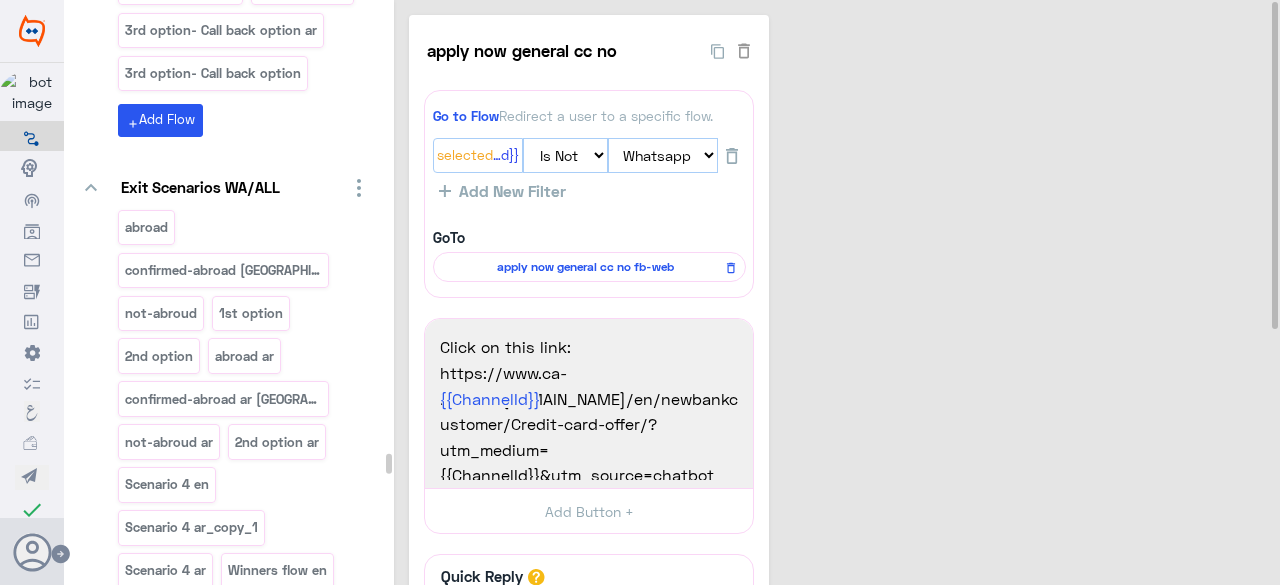 scroll, scrollTop: 73921, scrollLeft: 0, axis: vertical 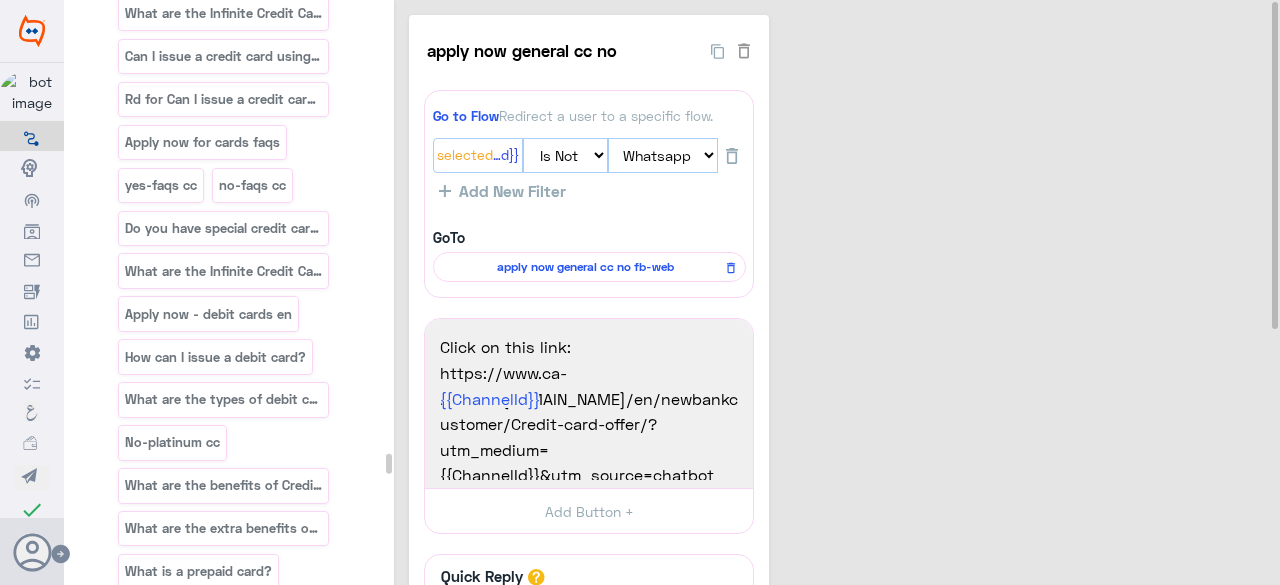 click on "Apply for Card en" at bounding box center [179, 1558] 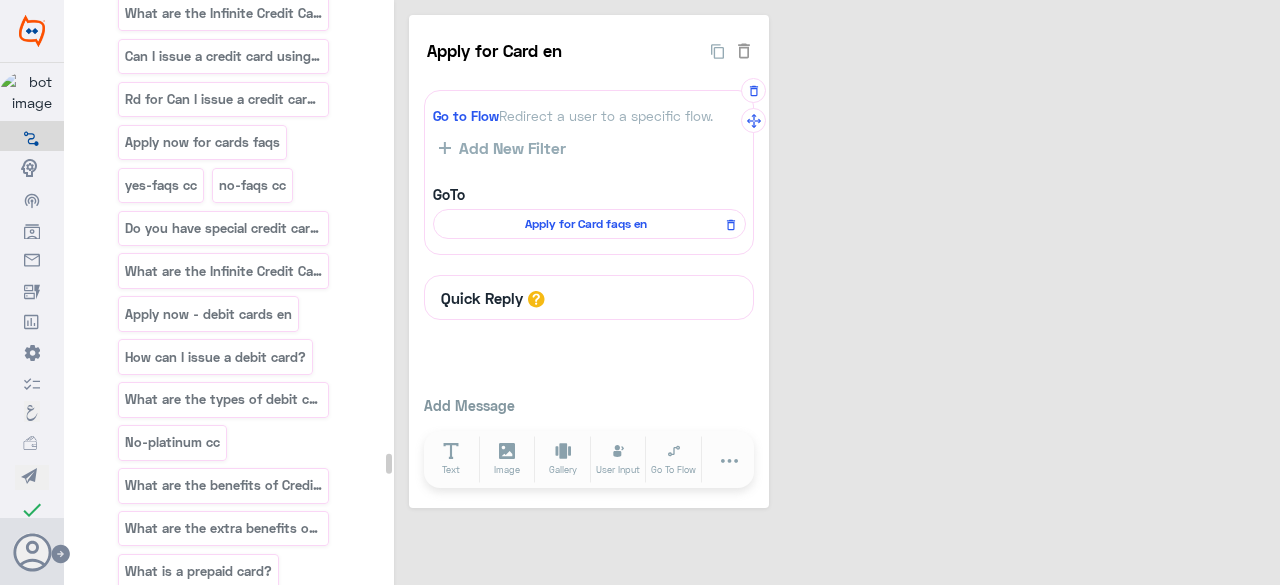 click on "Apply for Card faqs en" 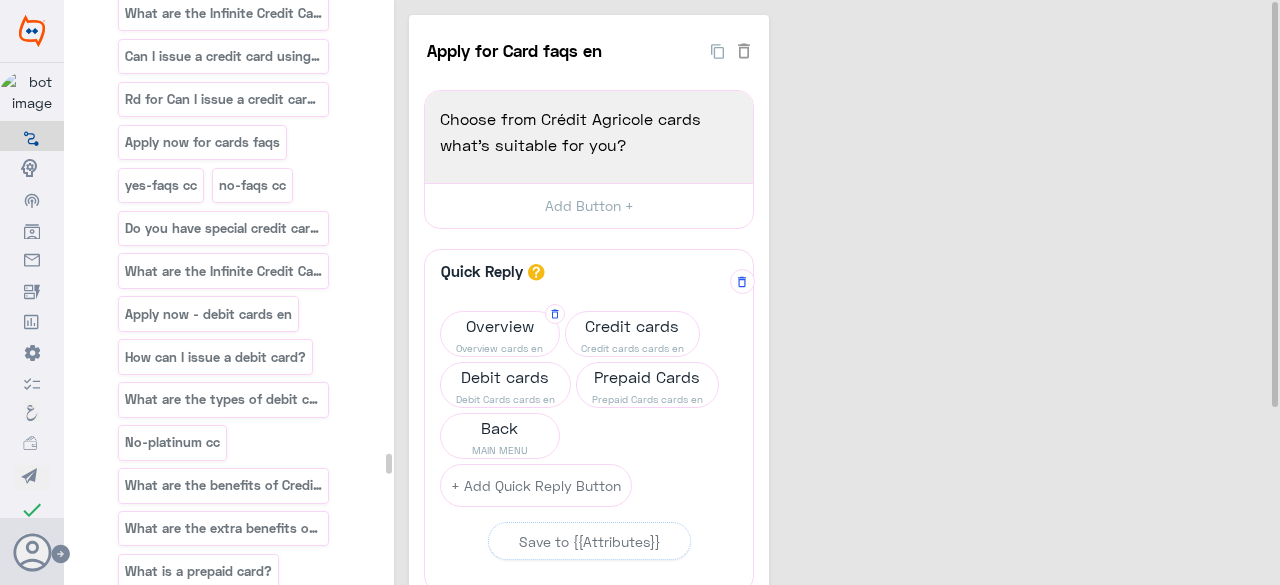scroll, scrollTop: 100, scrollLeft: 0, axis: vertical 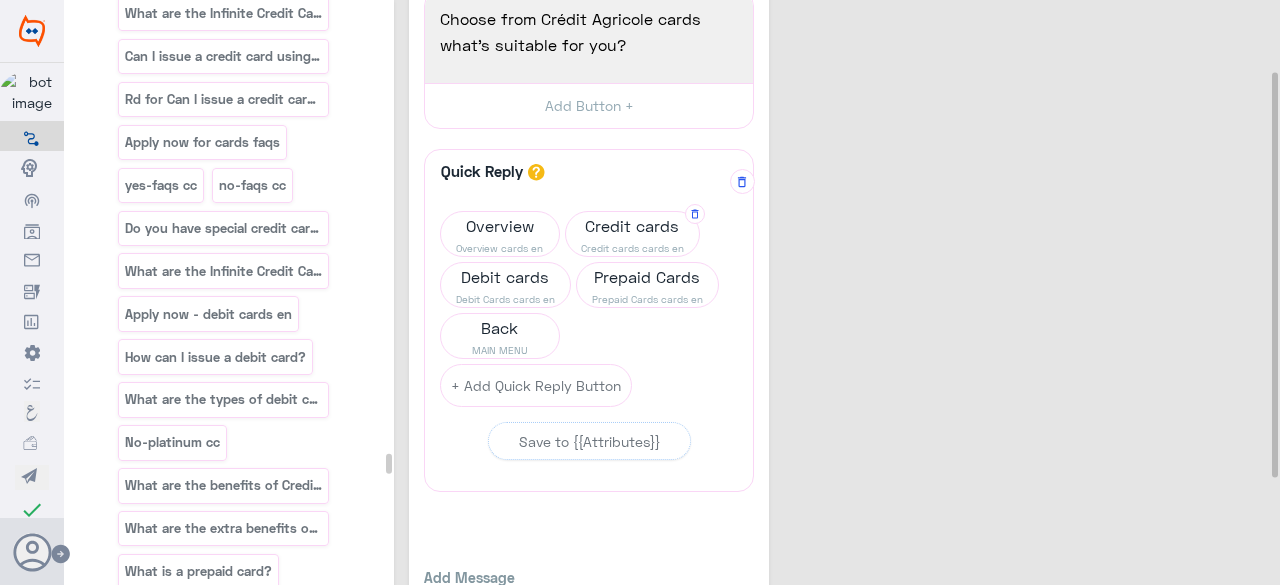 click on "Credit cards cards en" 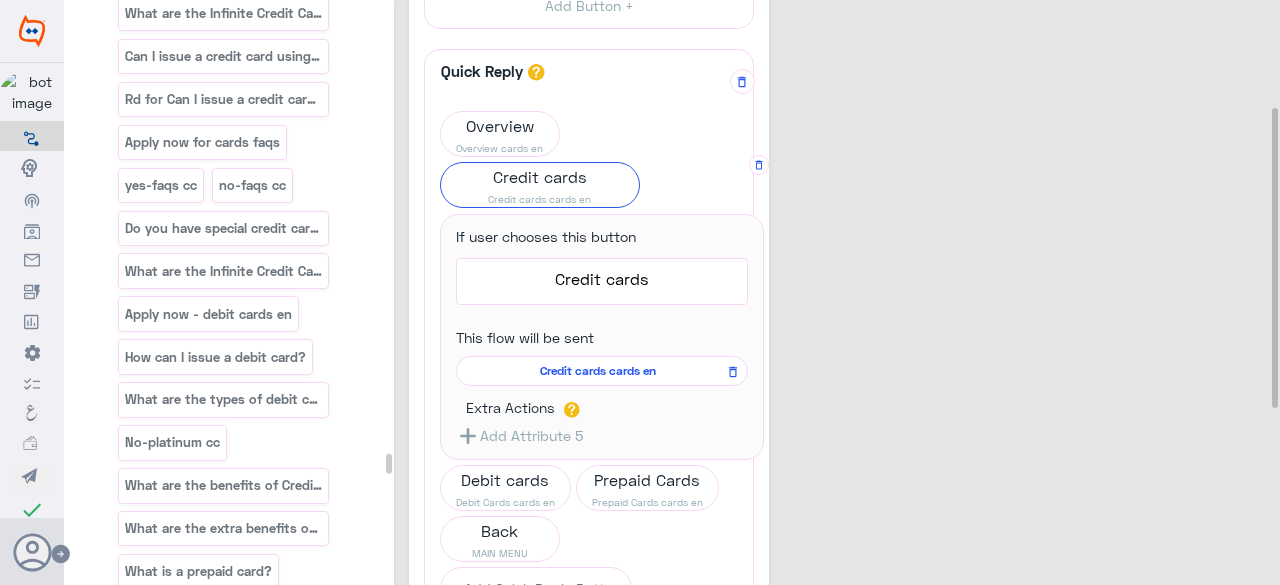 scroll, scrollTop: 300, scrollLeft: 0, axis: vertical 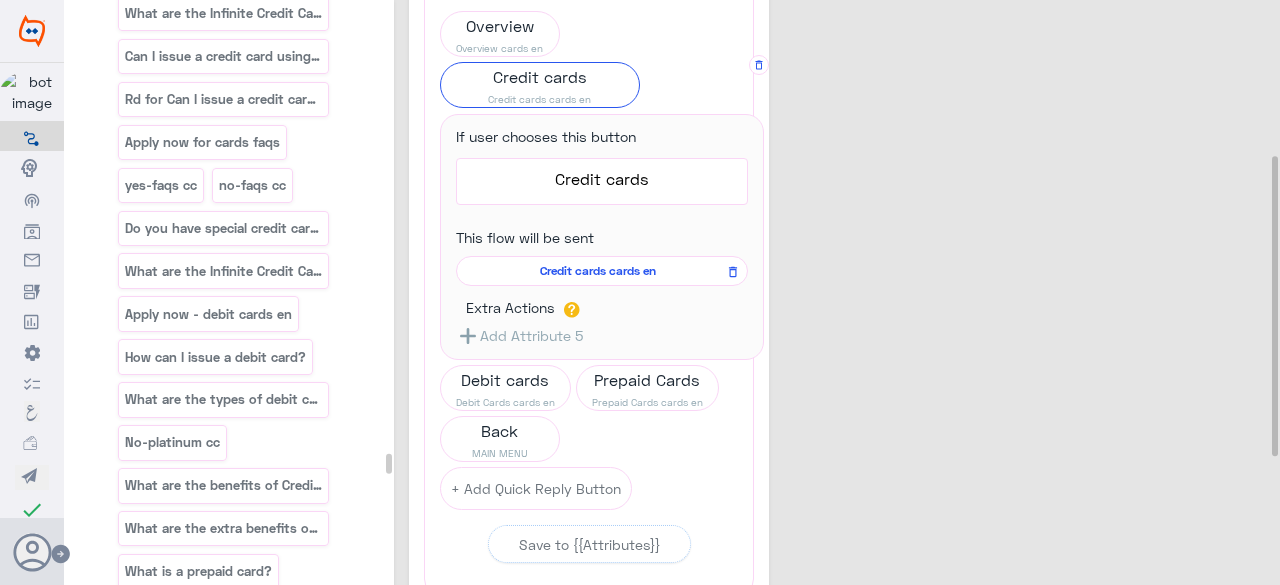 click on "Credit cards cards en" 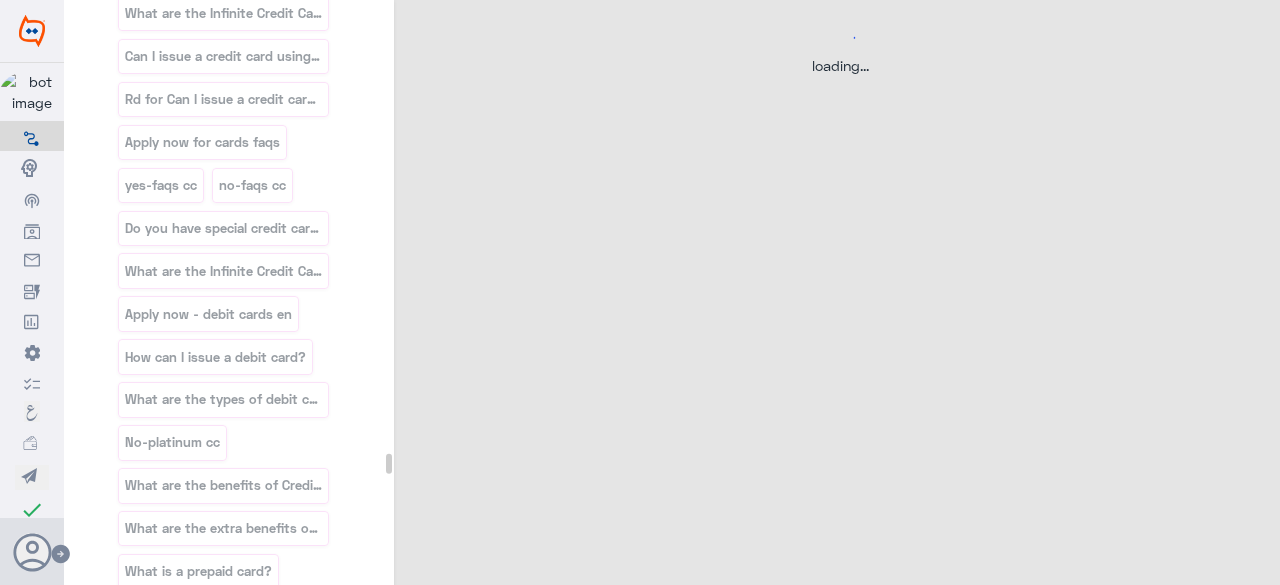 scroll, scrollTop: 0, scrollLeft: 0, axis: both 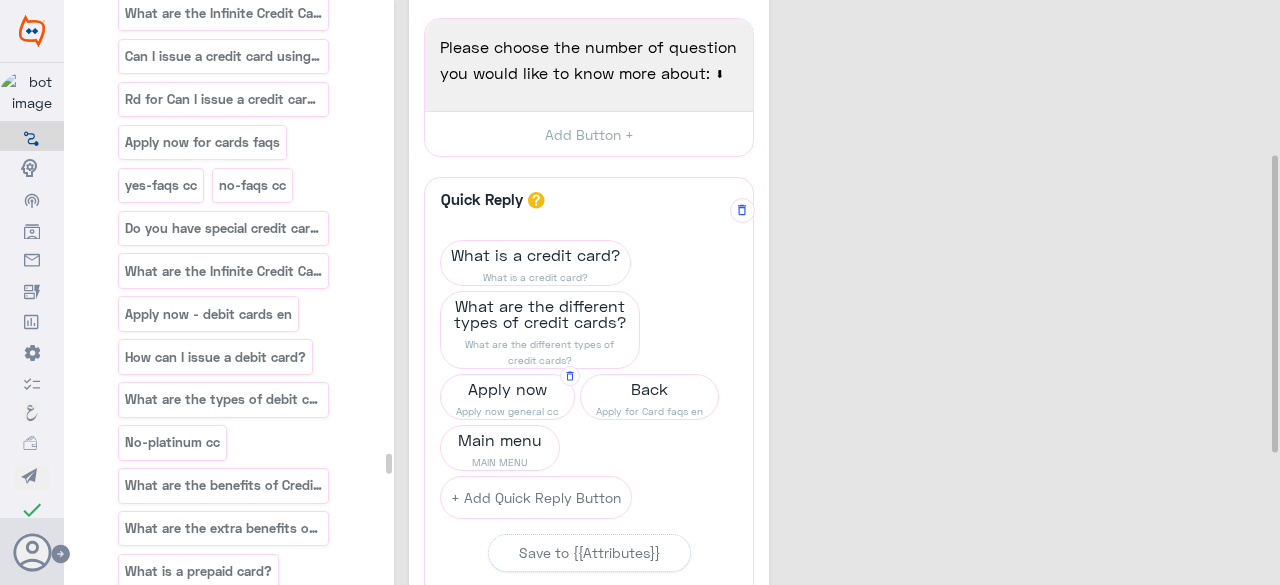 click on "Apply now" 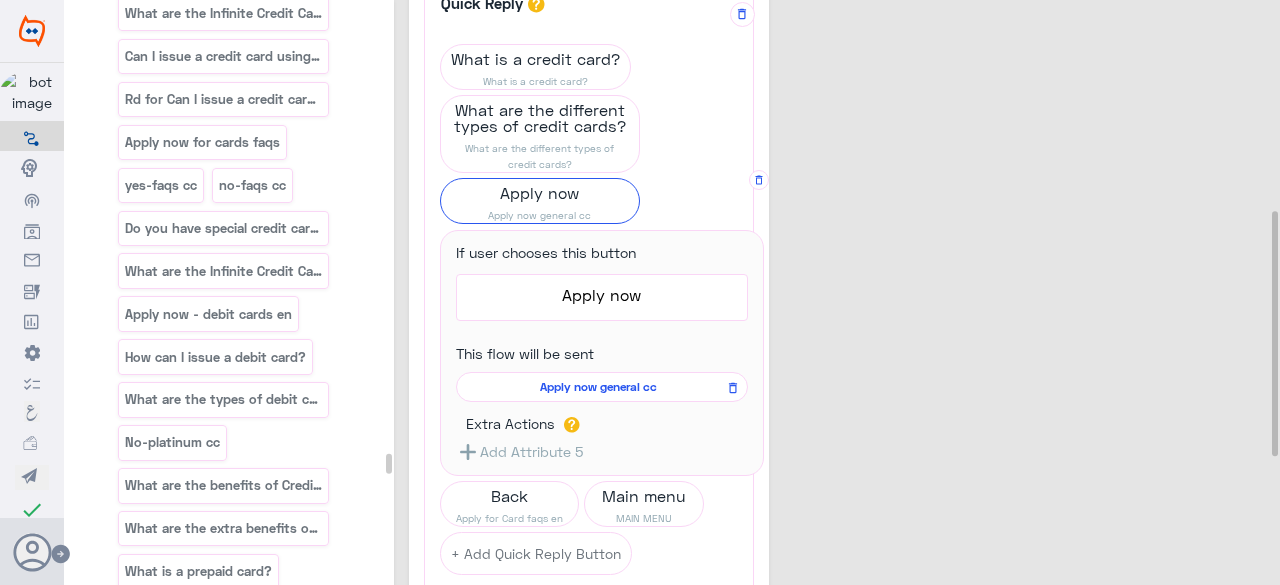 scroll, scrollTop: 500, scrollLeft: 0, axis: vertical 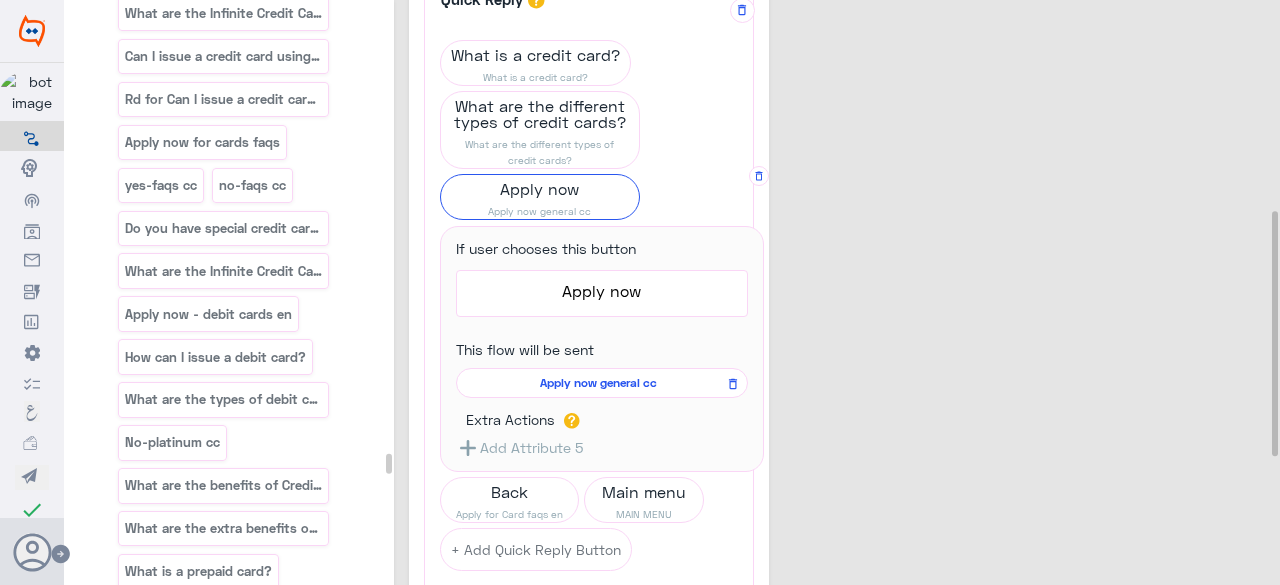 click on "Apply now general cc" 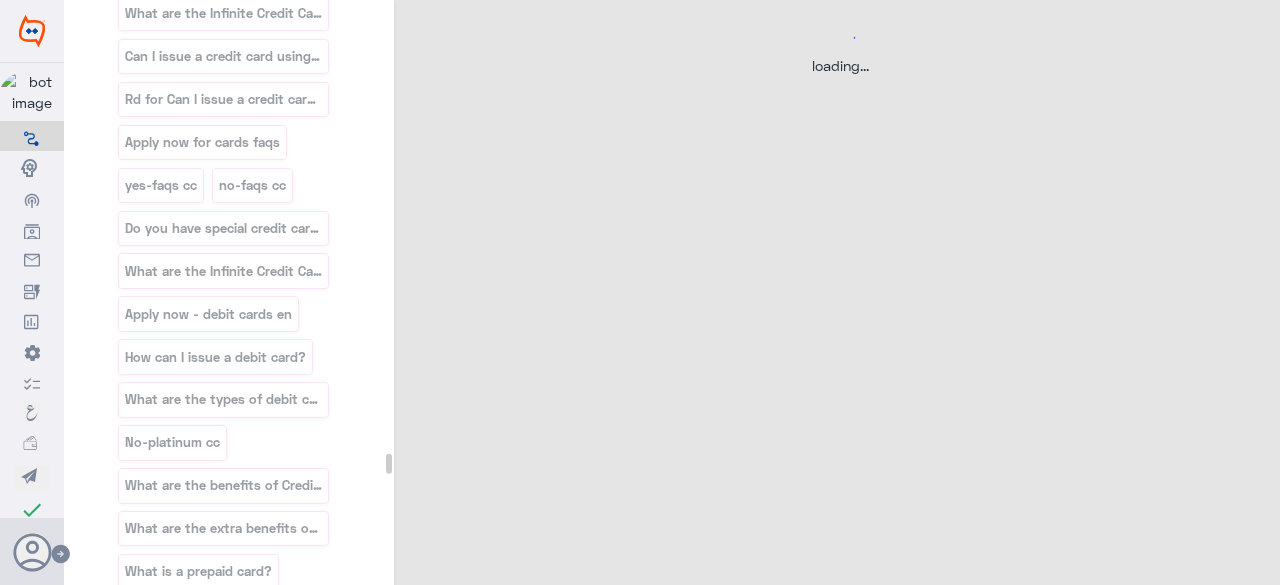 scroll, scrollTop: 0, scrollLeft: 0, axis: both 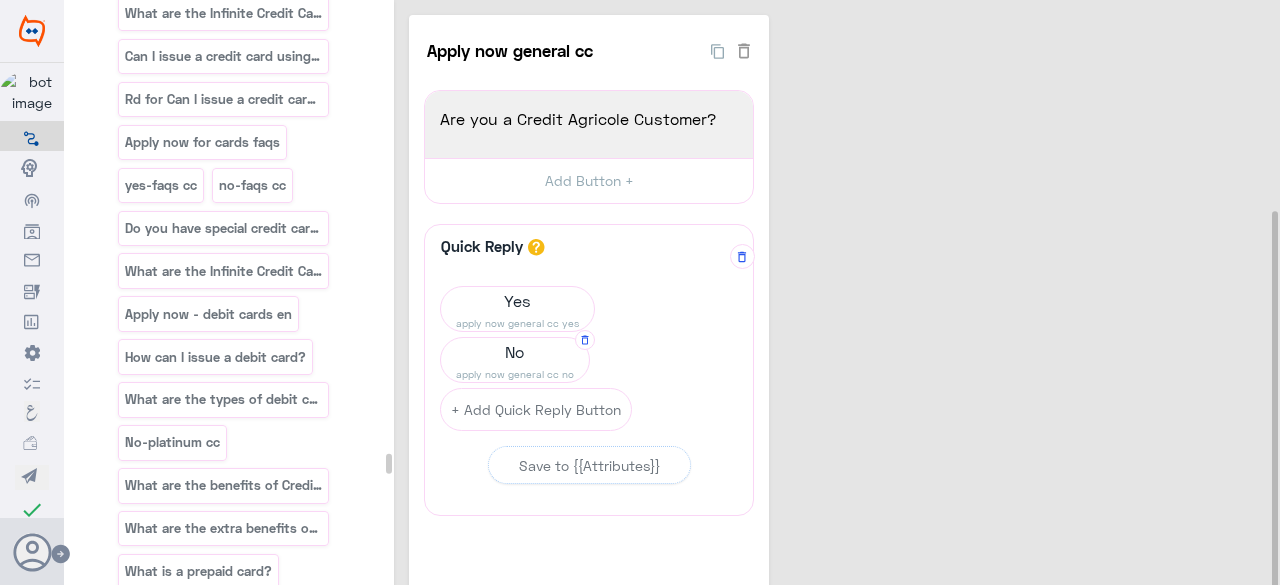 click on "No" 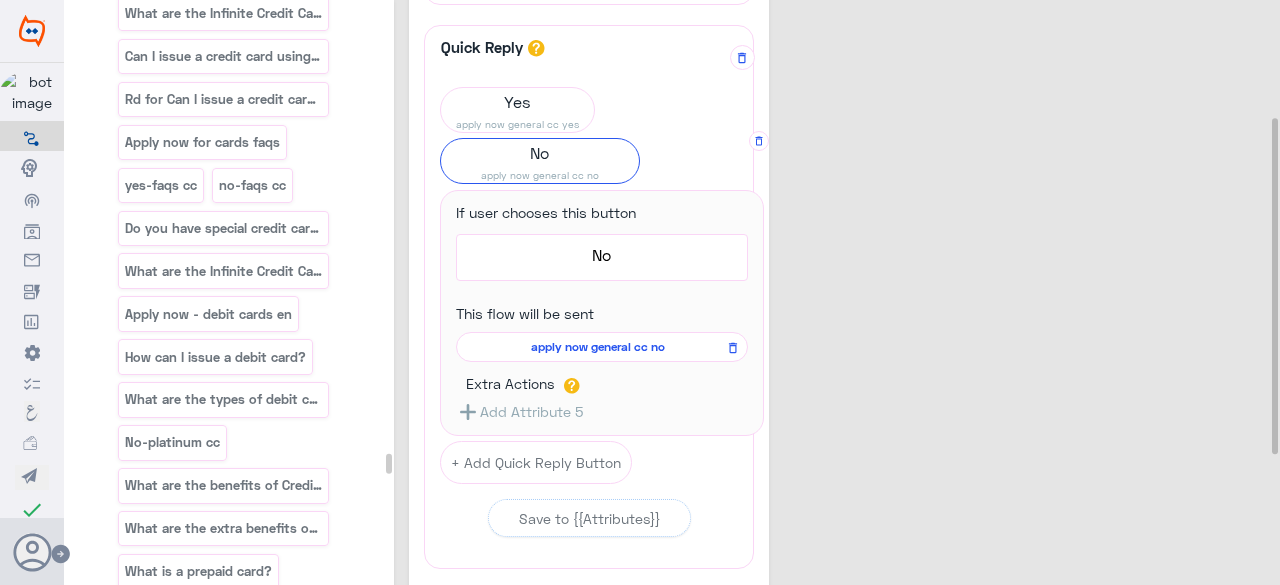 scroll, scrollTop: 200, scrollLeft: 0, axis: vertical 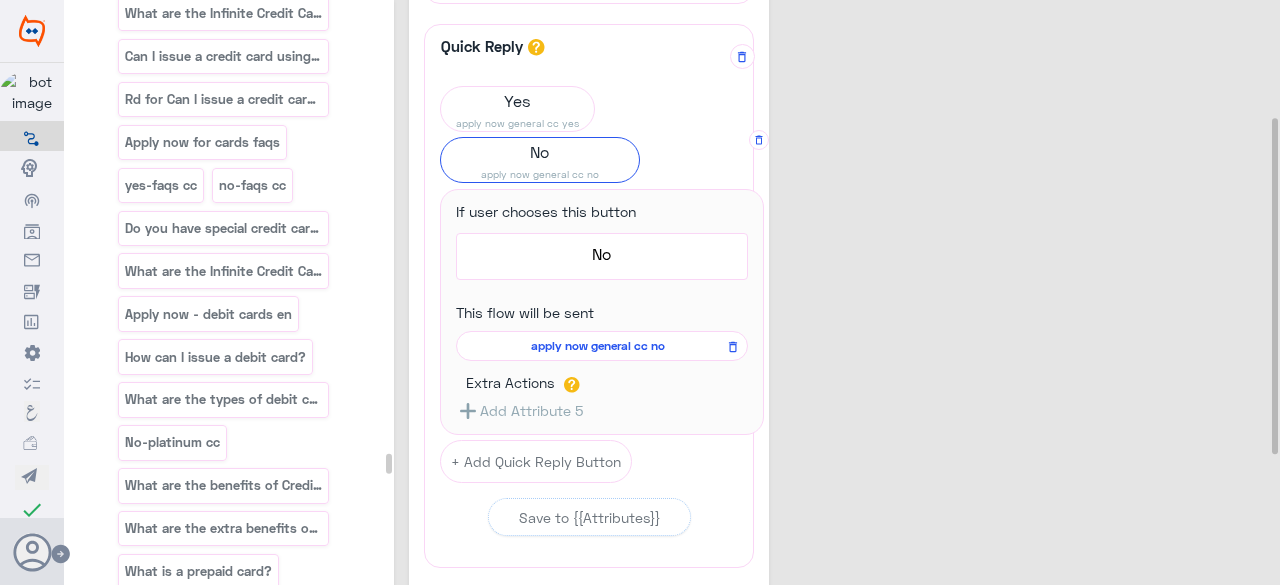click on "apply now general cc no" 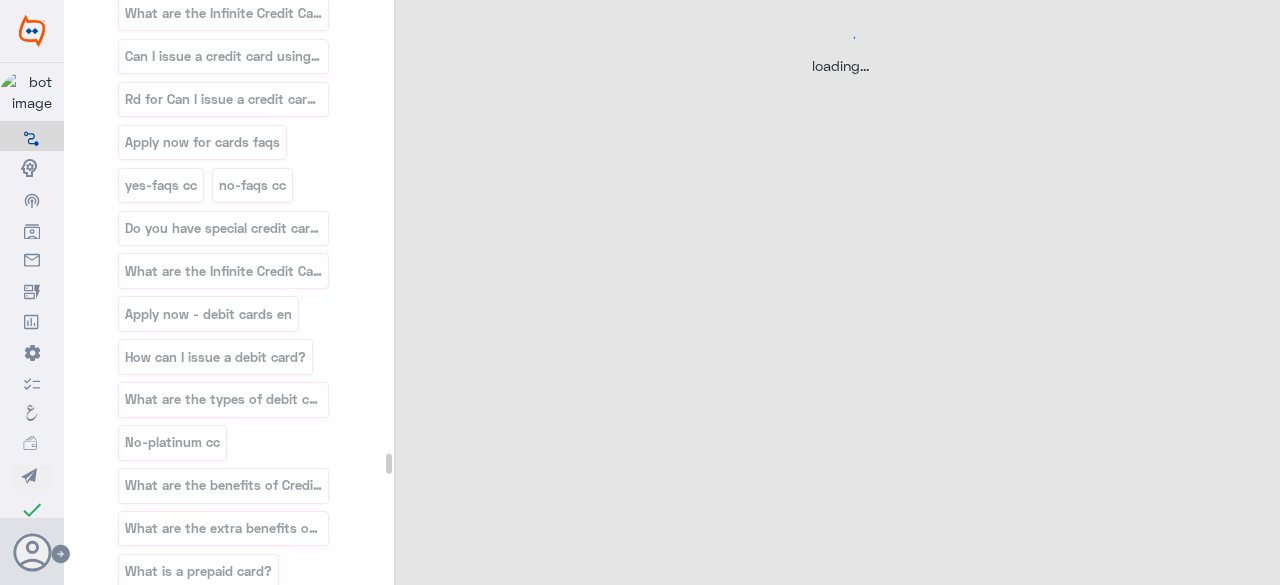 scroll, scrollTop: 0, scrollLeft: 0, axis: both 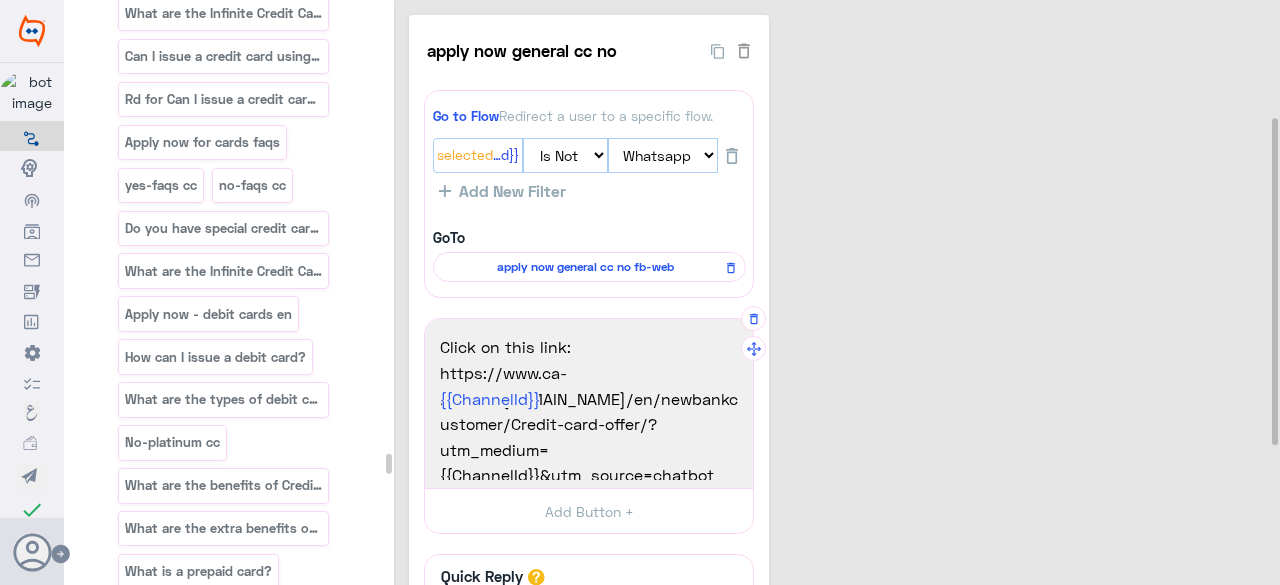 drag, startPoint x: 536, startPoint y: 421, endPoint x: 437, endPoint y: 377, distance: 108.33743 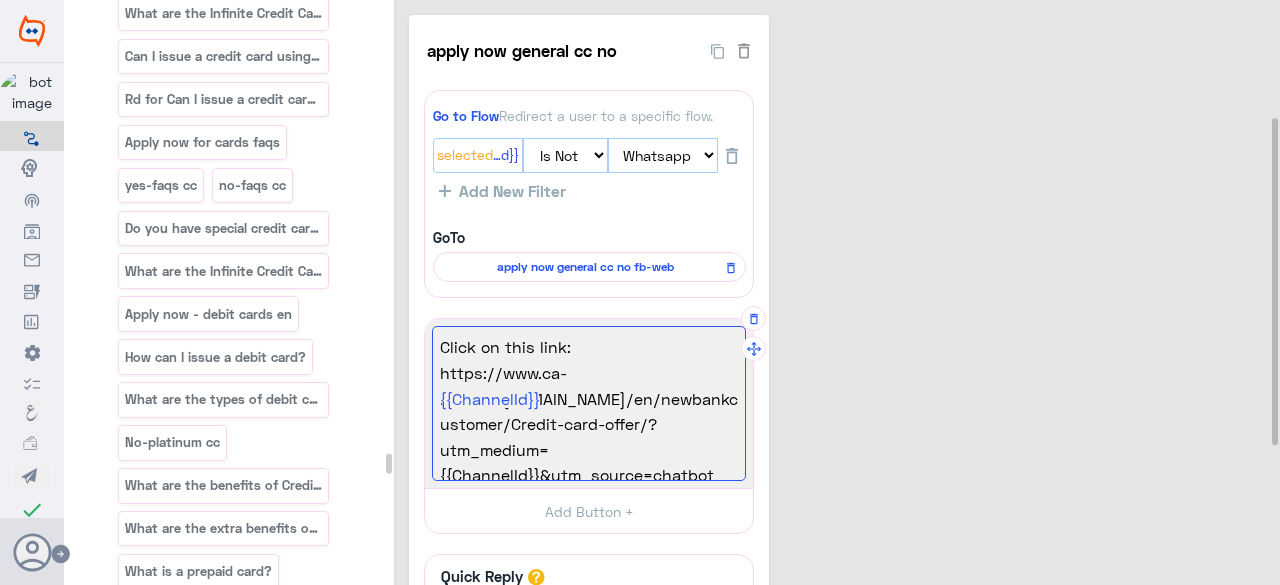 paste on "[DOMAIN_NAME][URL]" 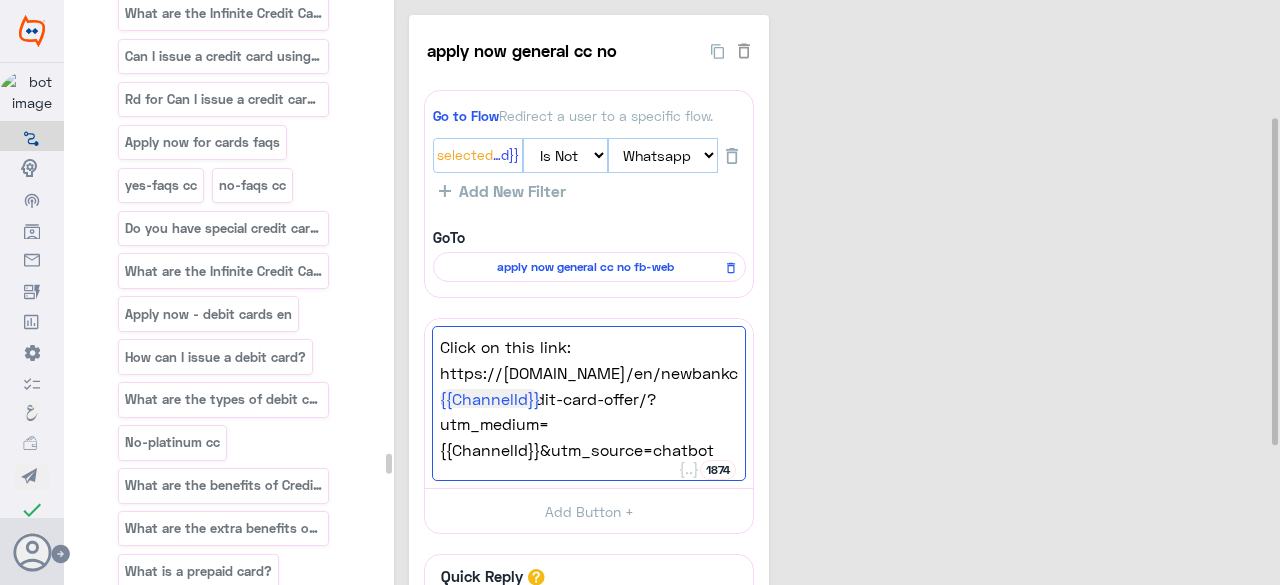type on "Click on this link:
https://[DOMAIN_NAME]/en/newbankcustomer/credit-card-offer/?utm_medium={{ChannelId}}&utm_source=chatbot" 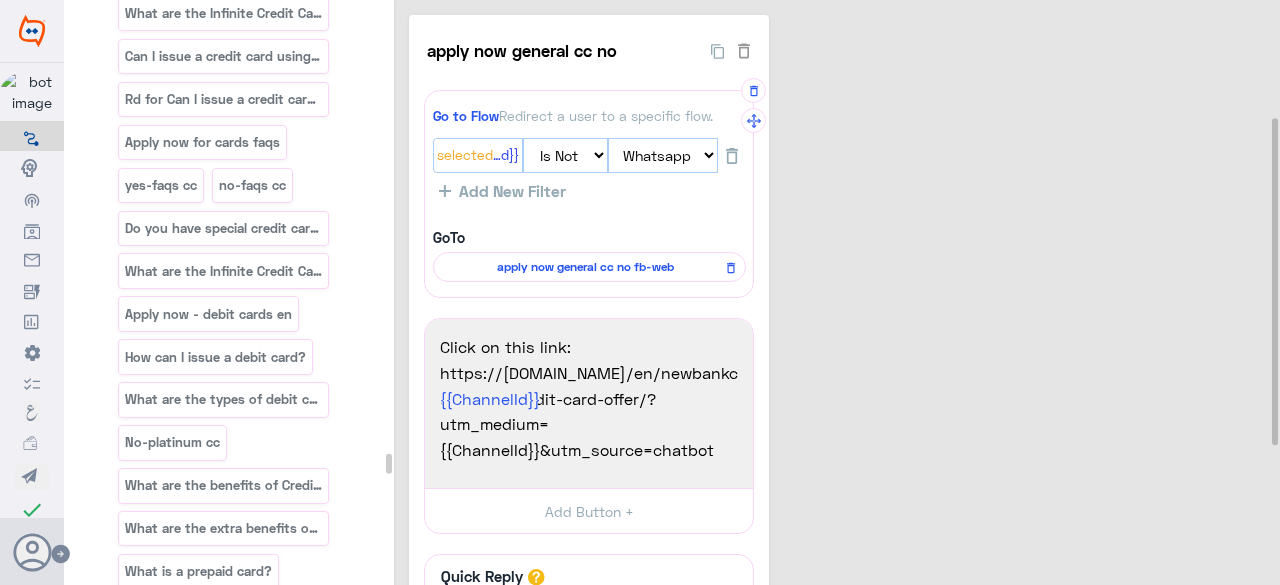 click on "apply now general cc no fb-web" 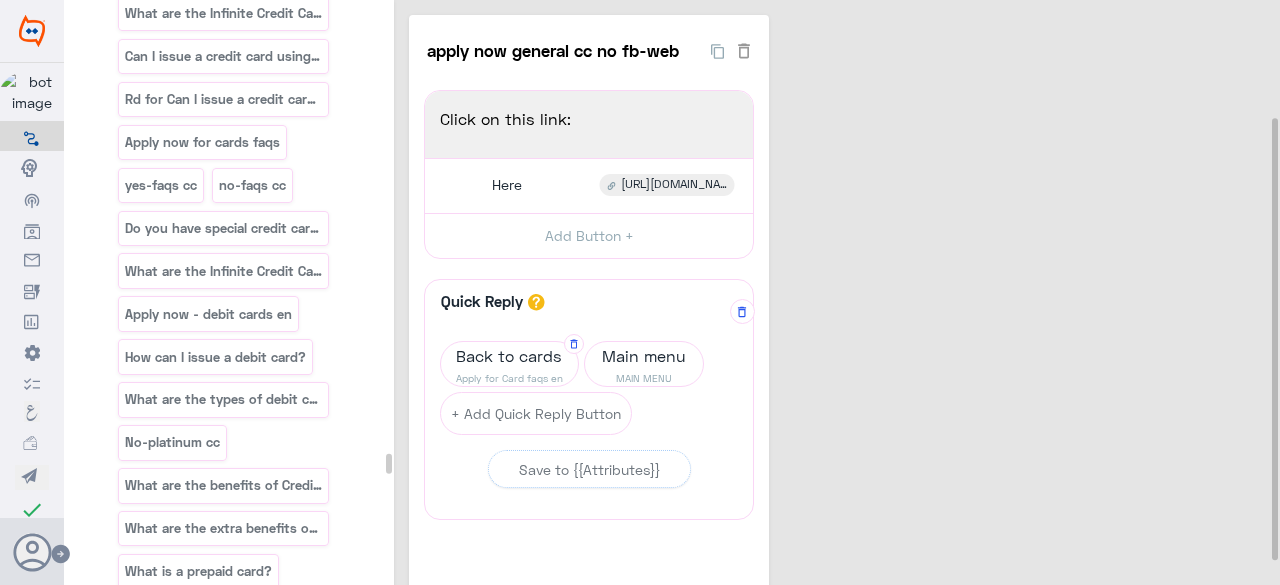 click on "Apply for Card faqs en" 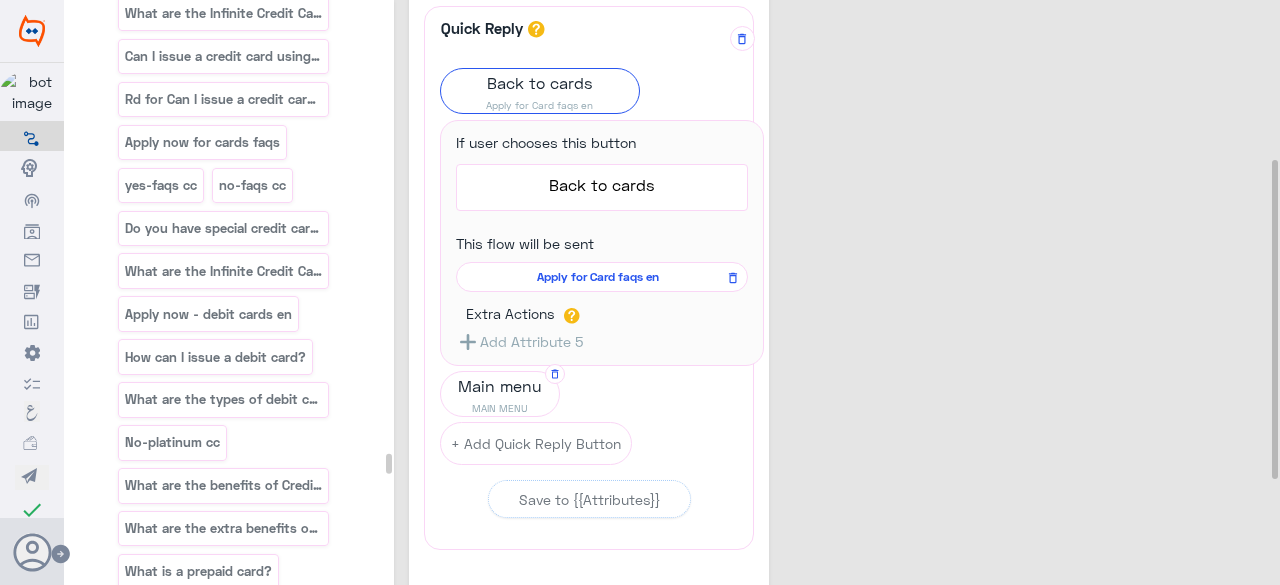 scroll, scrollTop: 300, scrollLeft: 0, axis: vertical 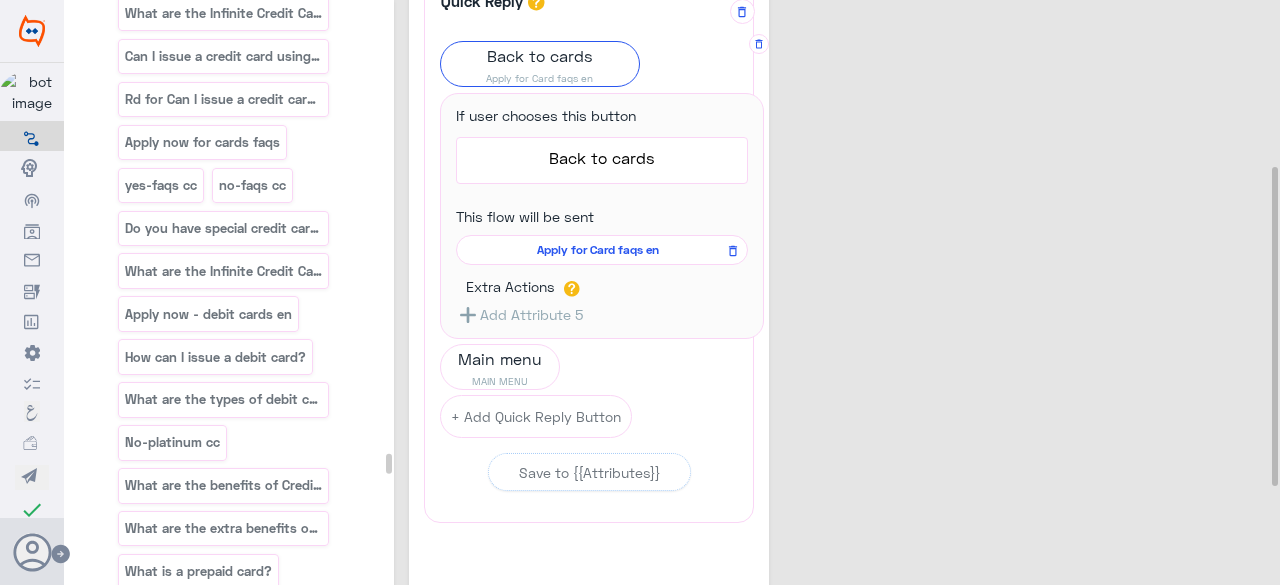 click on "Apply for Card faqs en" 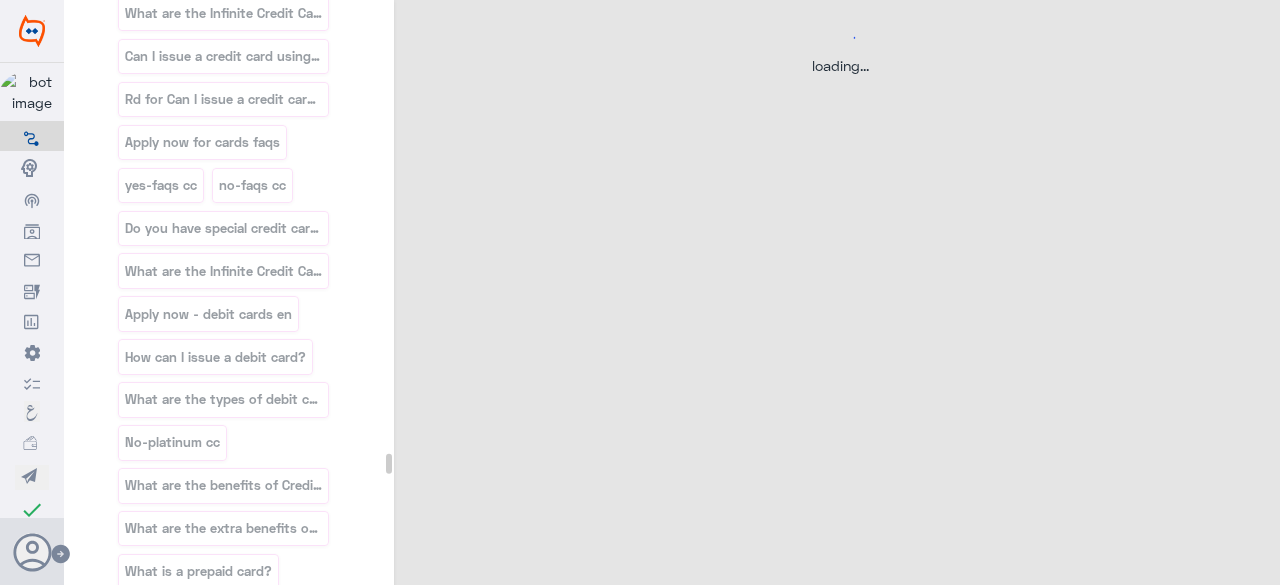 scroll, scrollTop: 0, scrollLeft: 0, axis: both 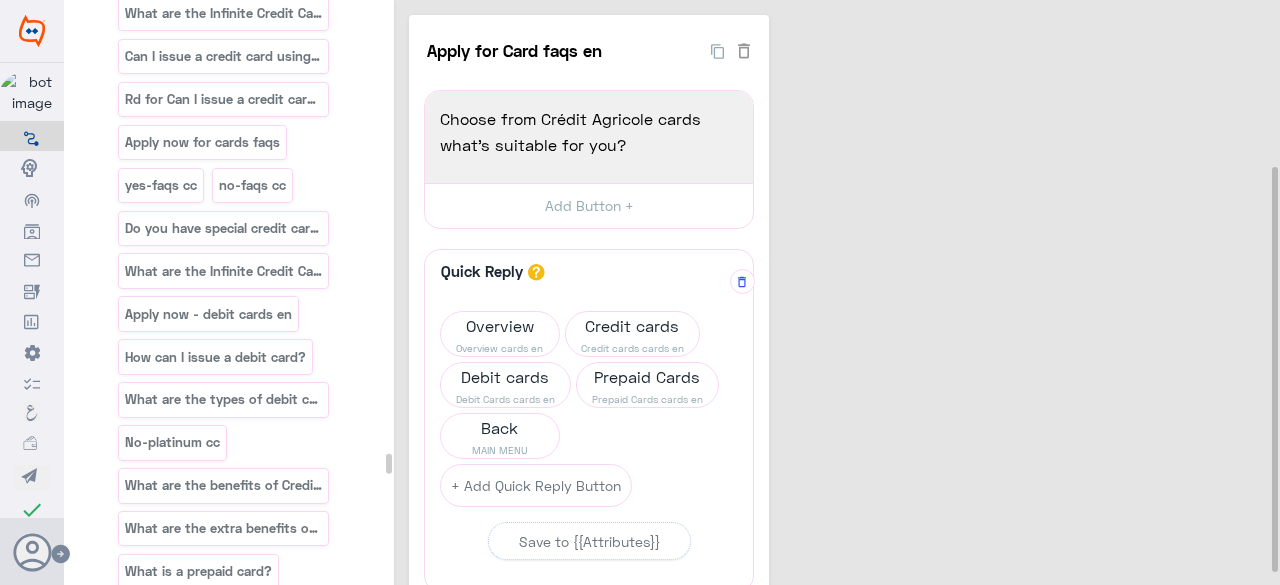 click on "Credit cards" 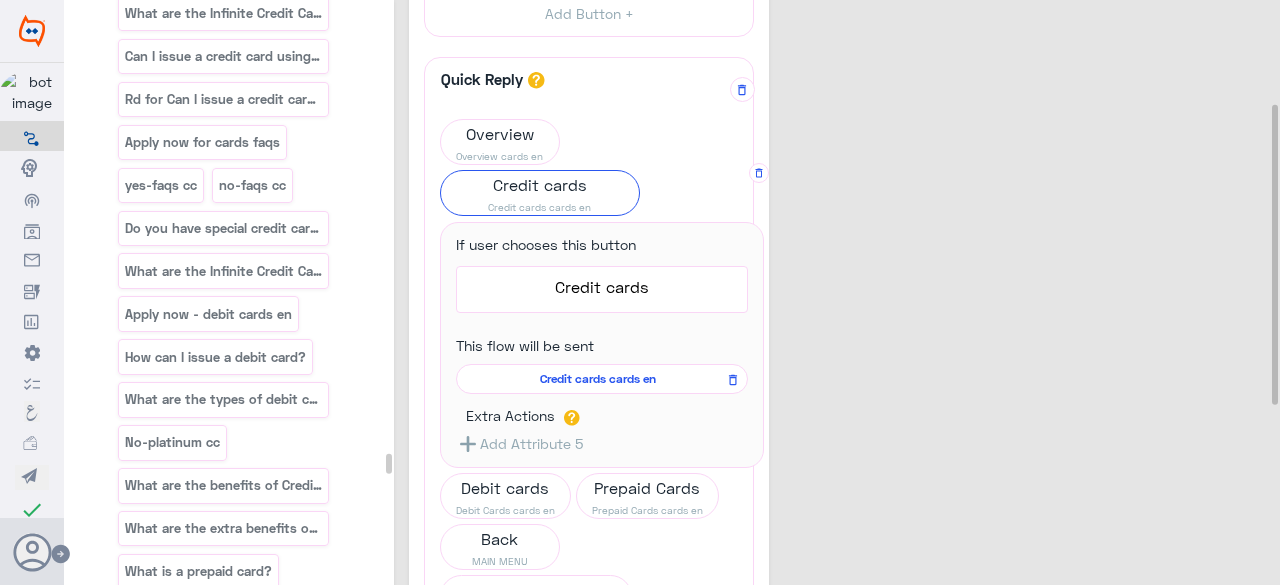 scroll, scrollTop: 200, scrollLeft: 0, axis: vertical 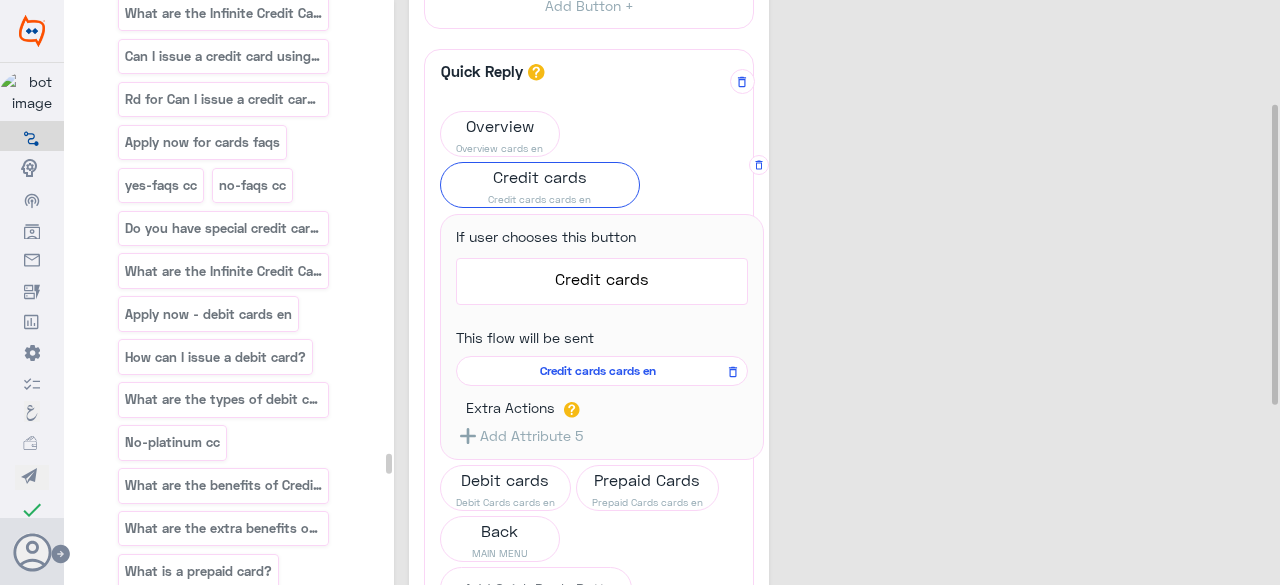 click on "Credit cards cards en" 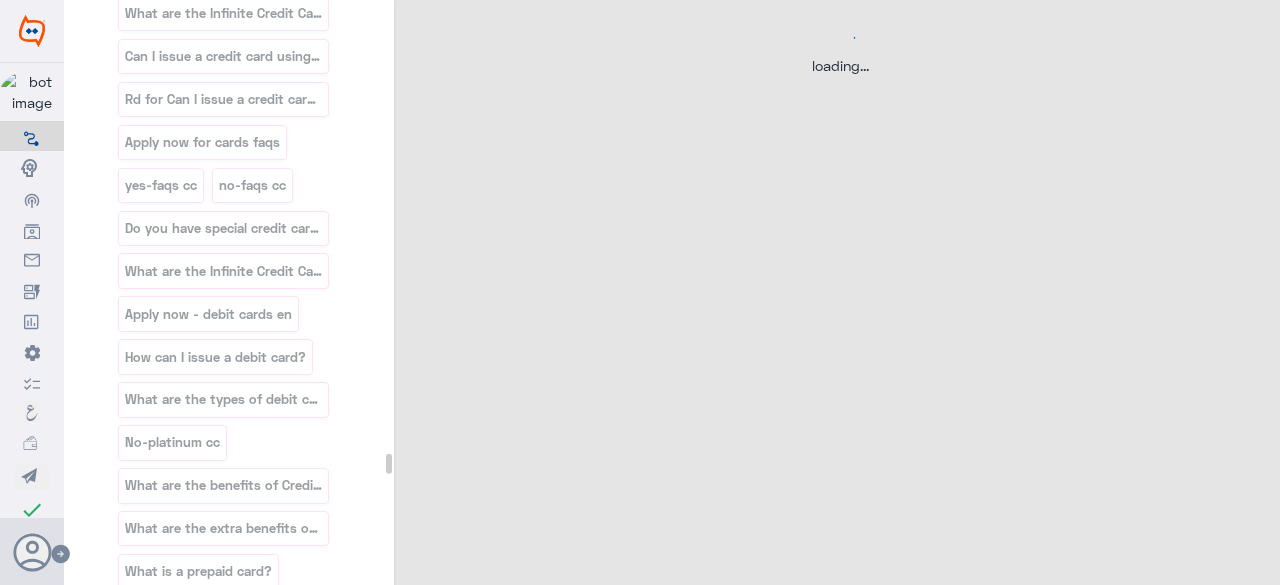 scroll, scrollTop: 0, scrollLeft: 0, axis: both 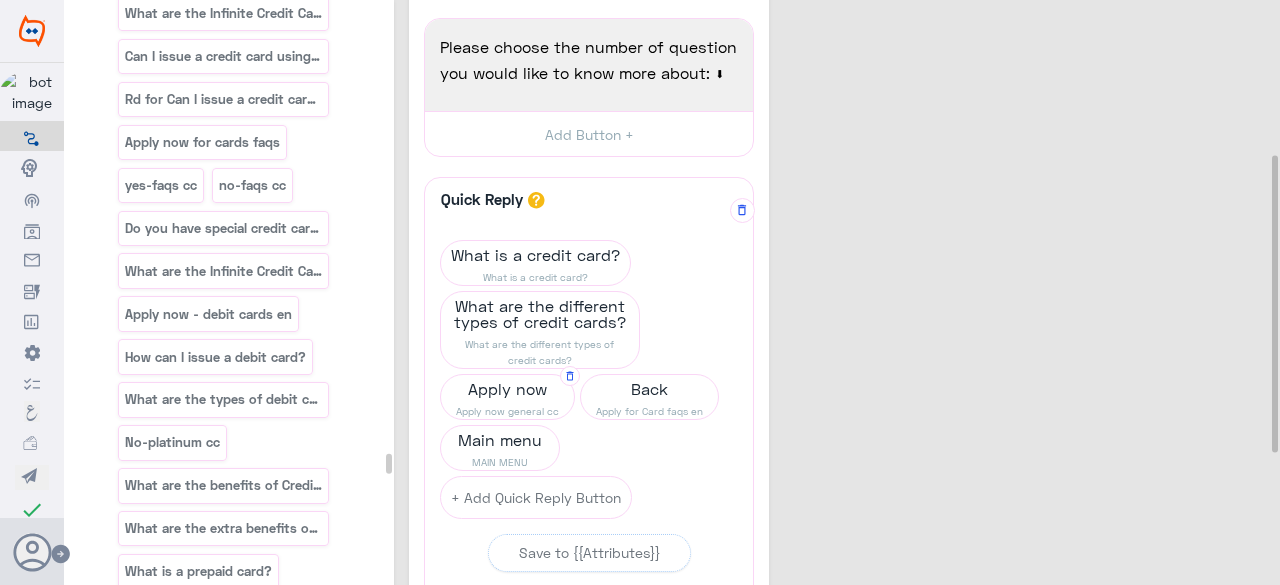 click on "Apply now" 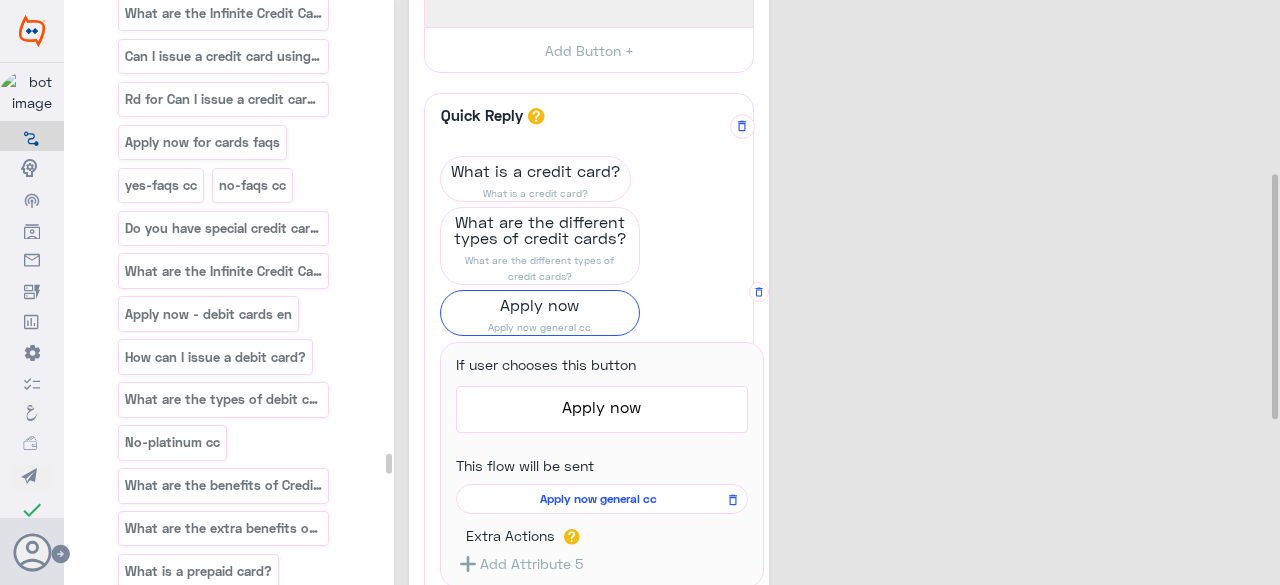scroll, scrollTop: 500, scrollLeft: 0, axis: vertical 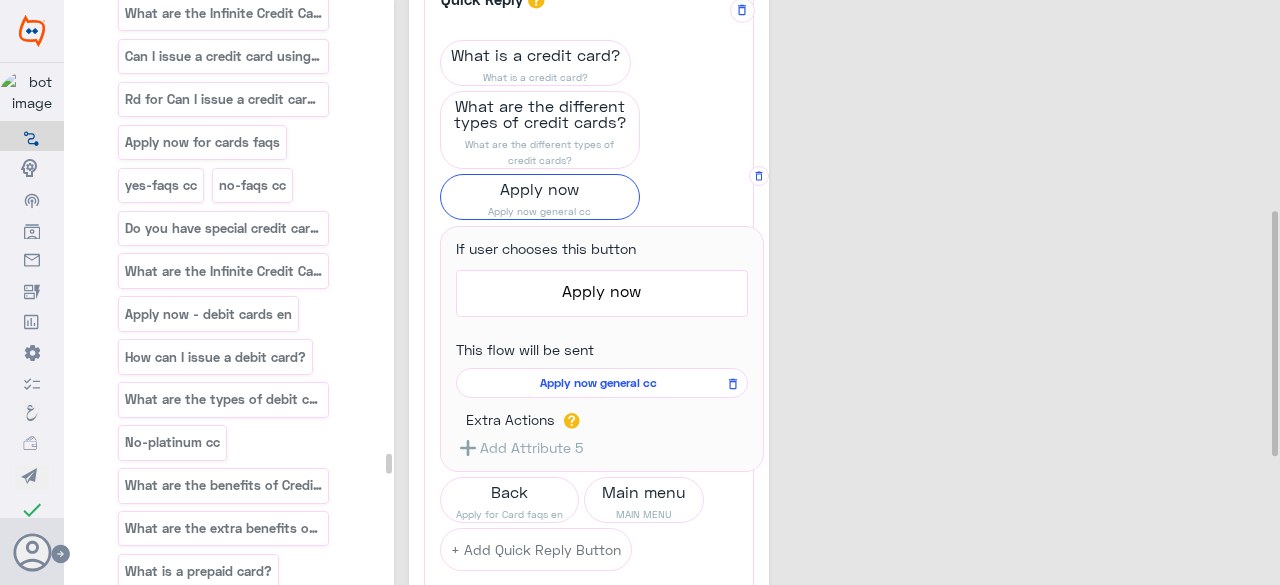 click on "Apply now general cc" 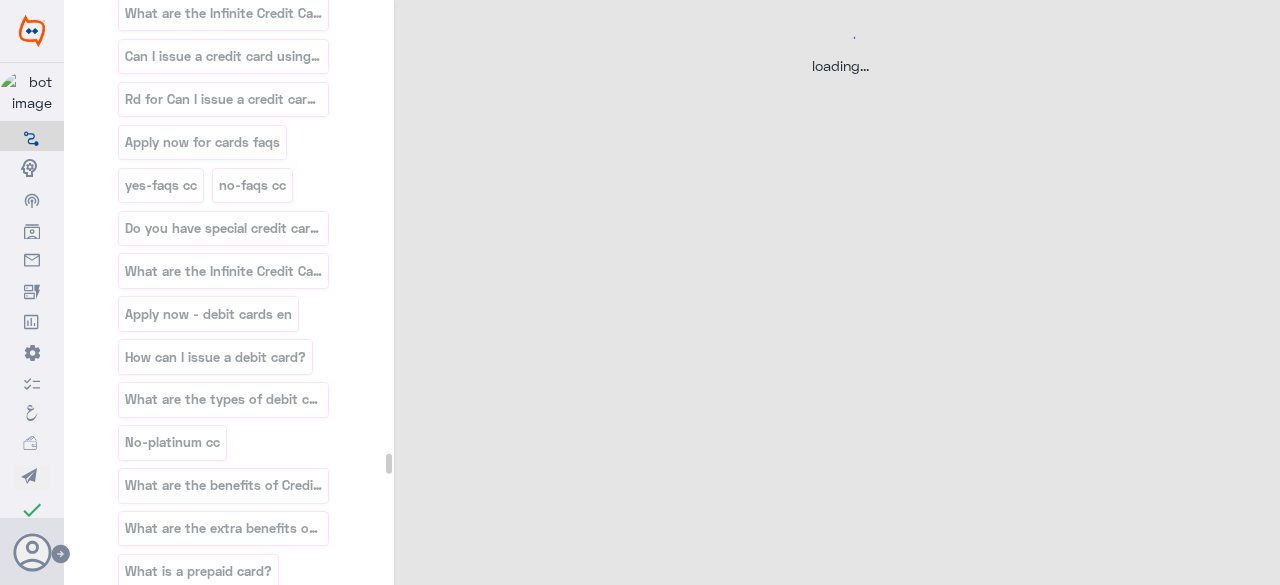 scroll, scrollTop: 0, scrollLeft: 0, axis: both 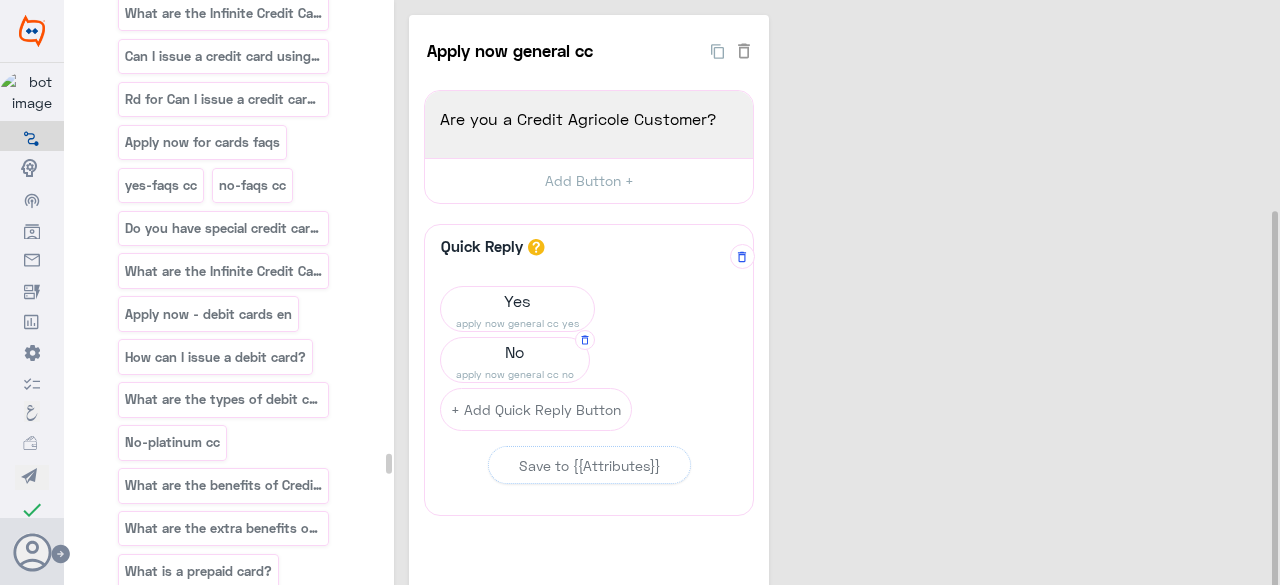 click on "apply now general cc no" 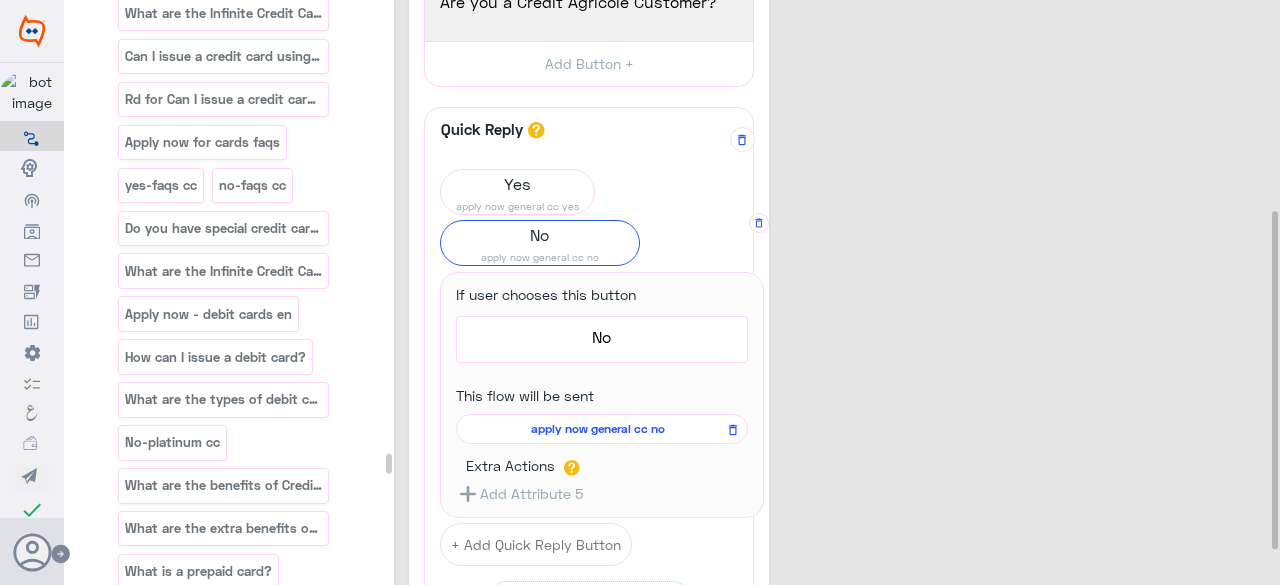 scroll, scrollTop: 200, scrollLeft: 0, axis: vertical 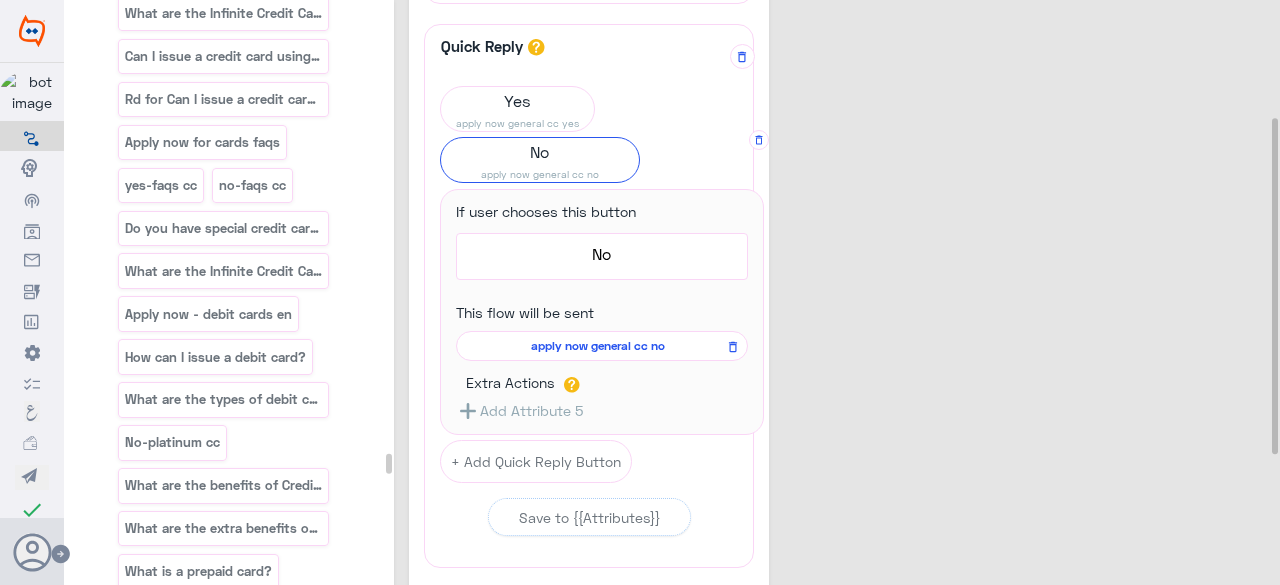 click on "apply now general cc no" 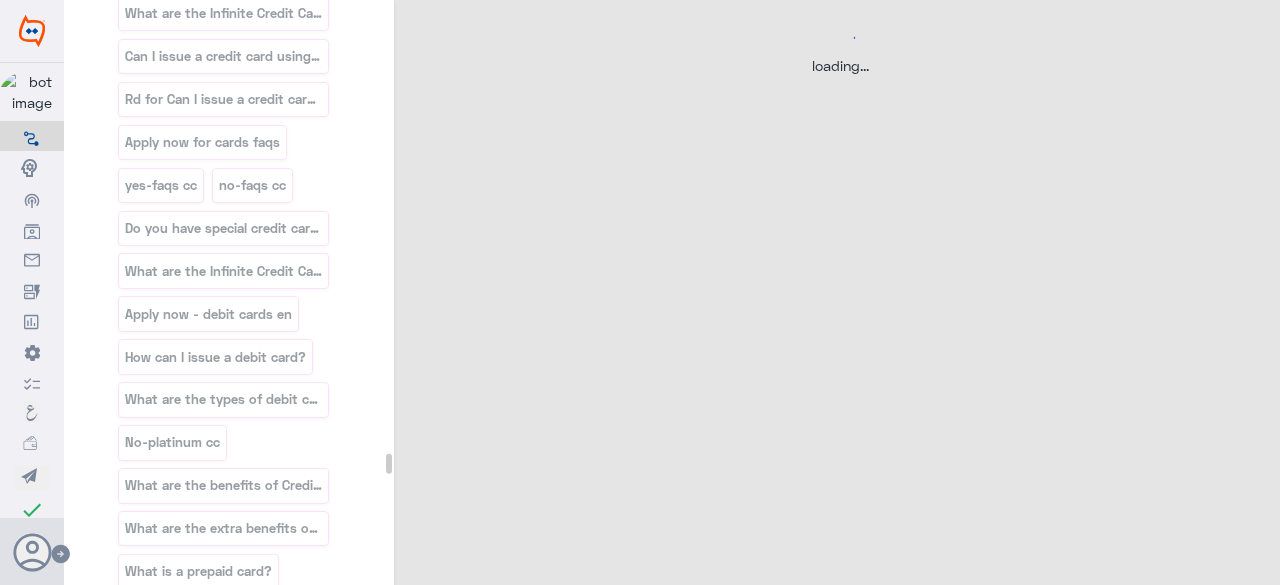 scroll, scrollTop: 0, scrollLeft: 0, axis: both 